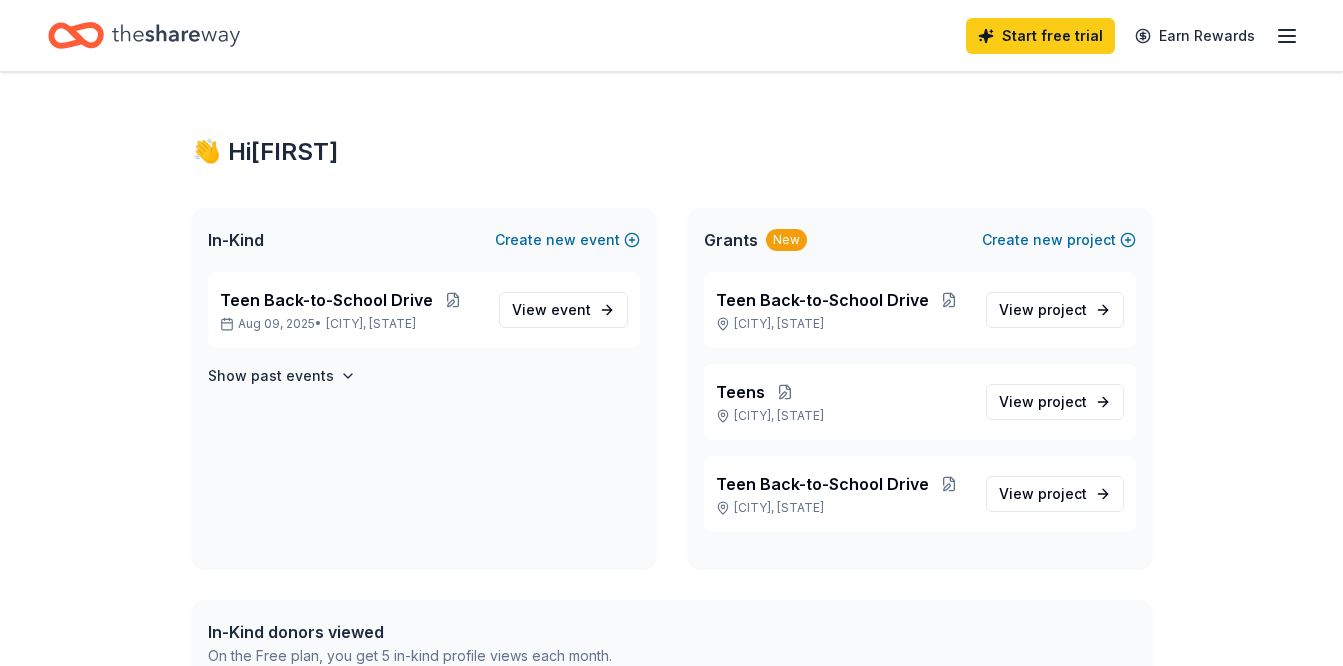 scroll, scrollTop: 0, scrollLeft: 0, axis: both 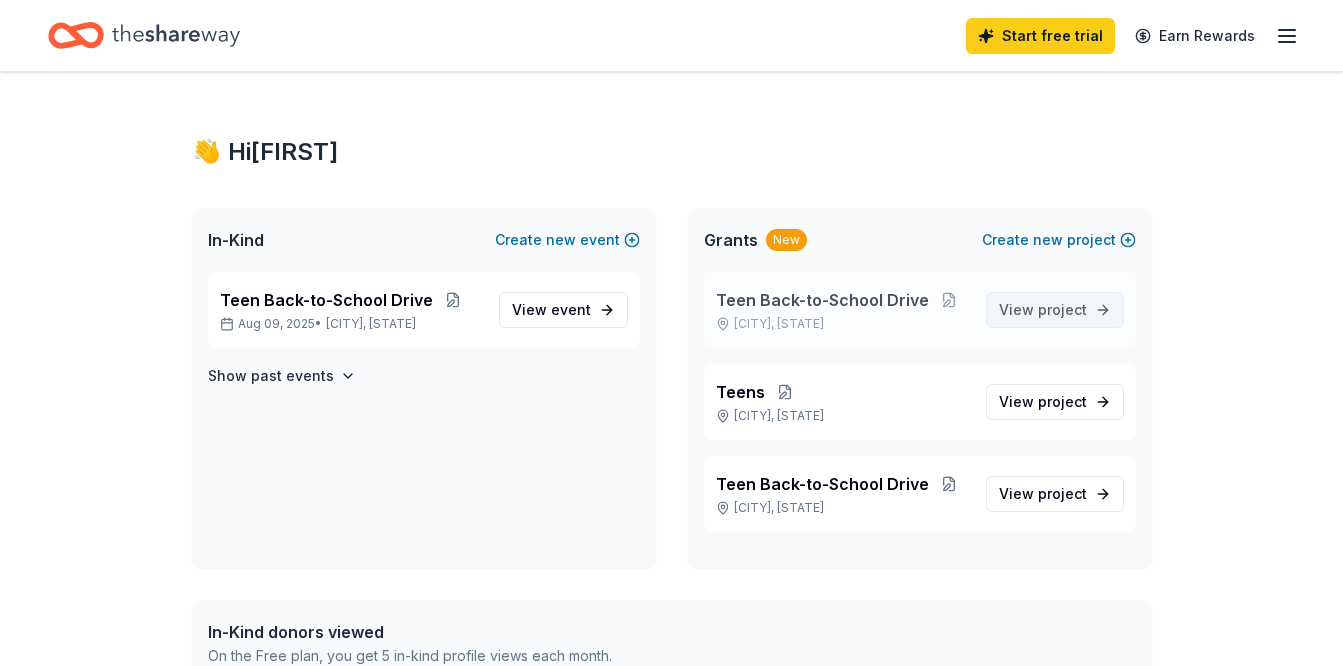 click on "View   project" at bounding box center (1043, 310) 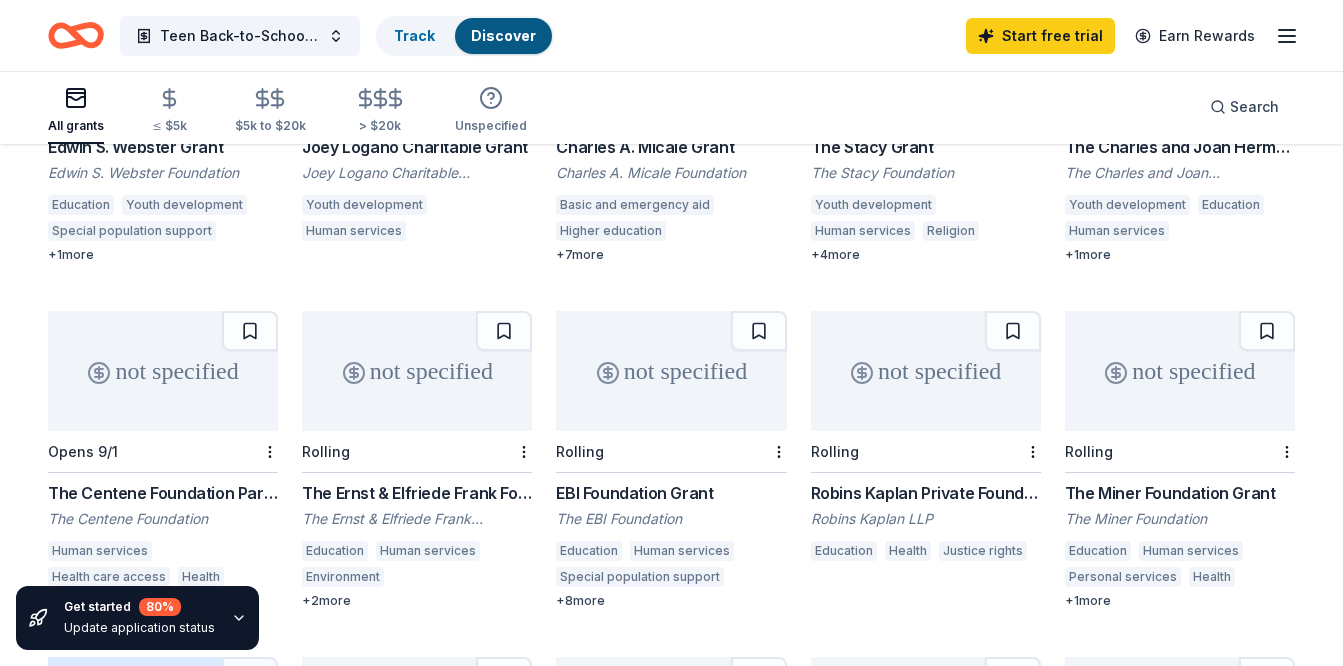 scroll, scrollTop: 0, scrollLeft: 0, axis: both 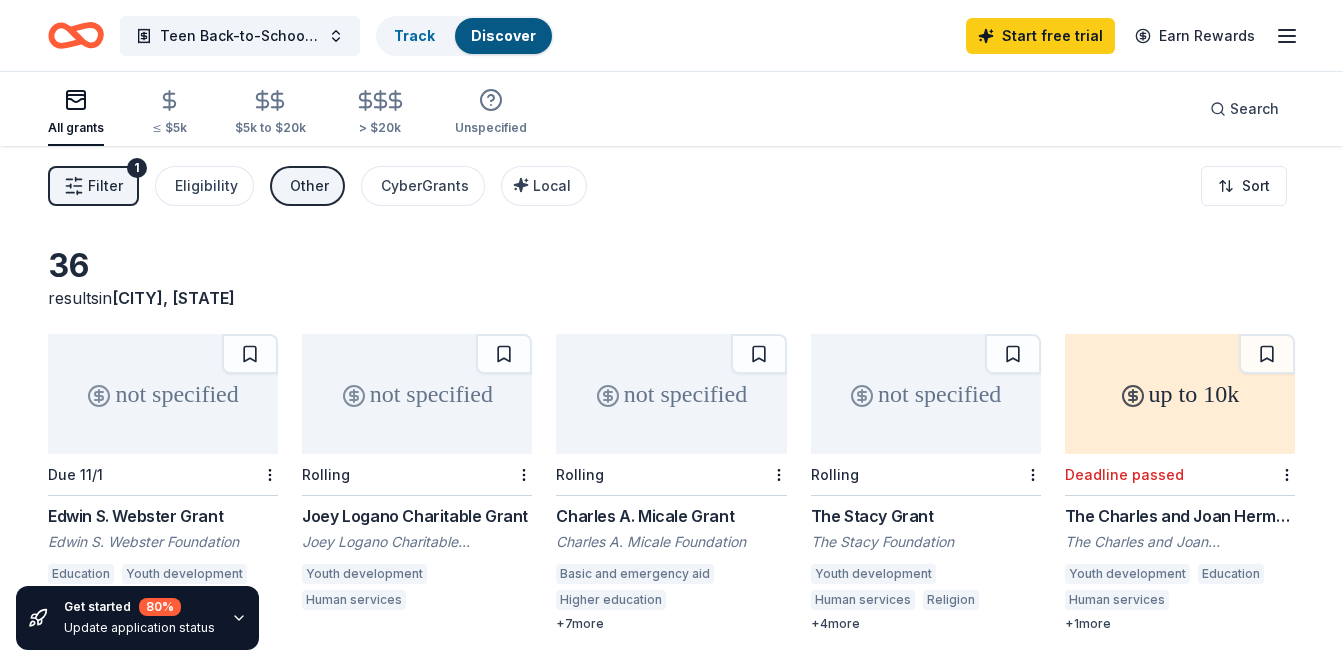 click on "Teen Back-to-School Drive Track Discover Start free trial Earn Rewards" at bounding box center [671, 35] 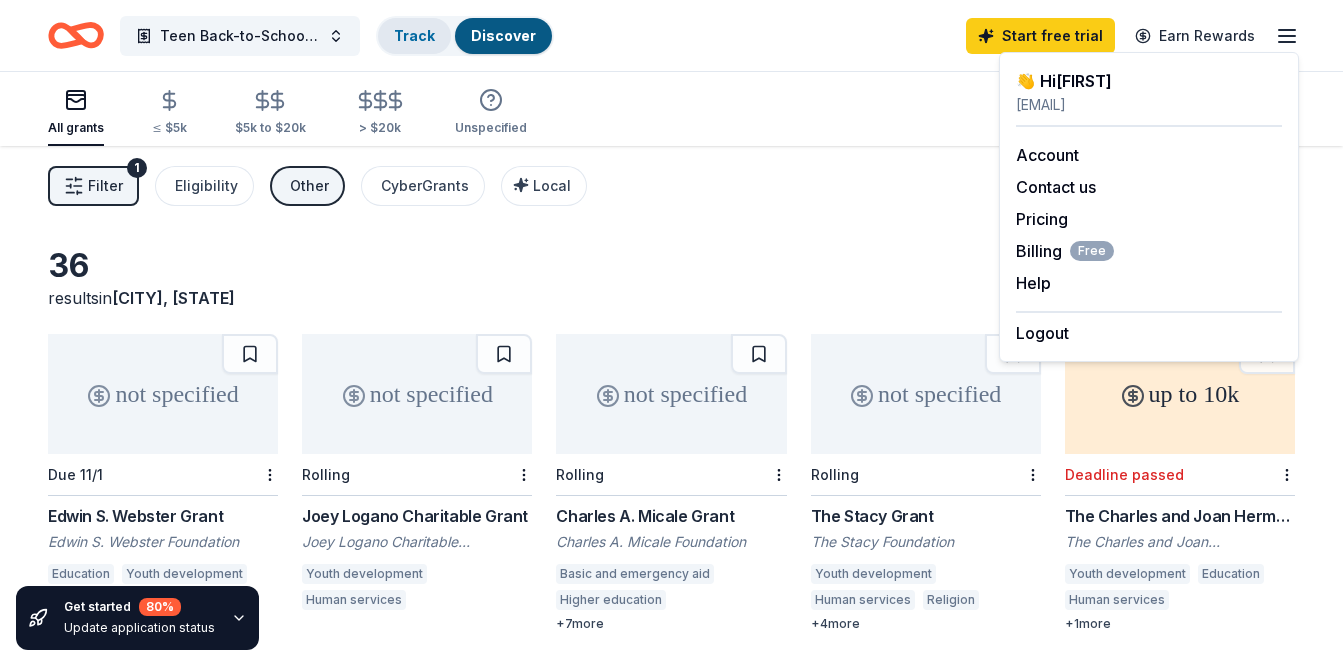 click on "Track" at bounding box center [414, 36] 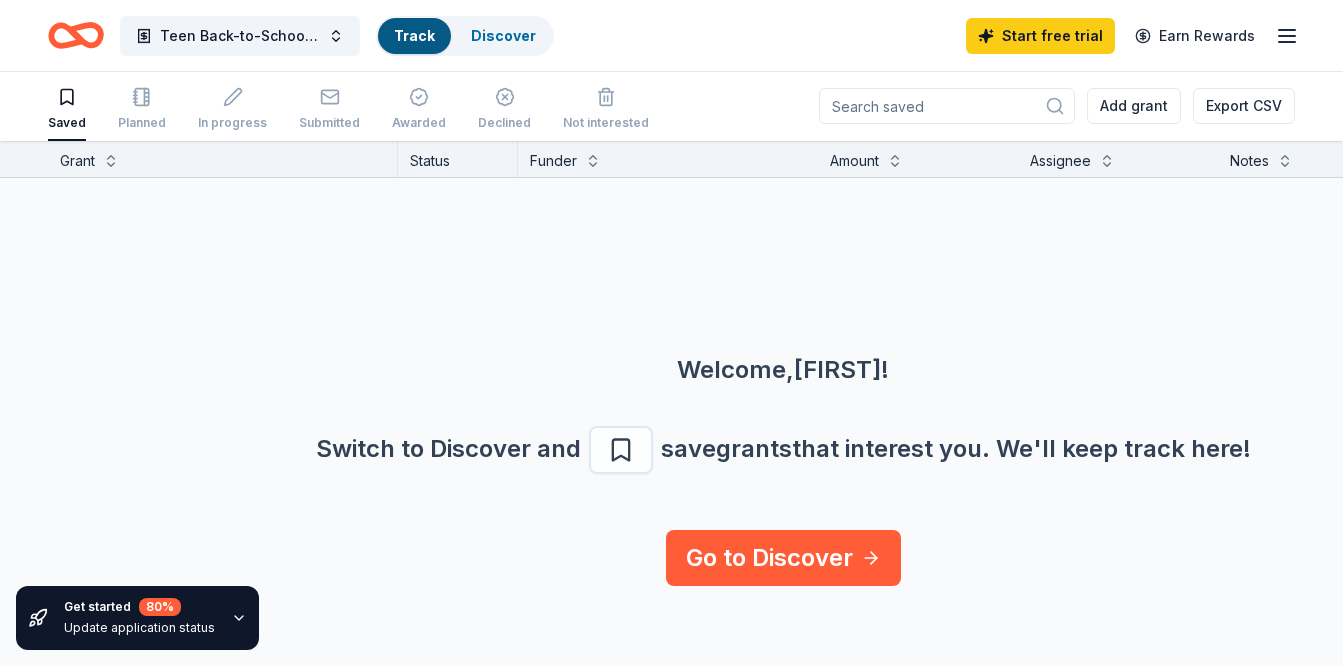scroll, scrollTop: 0, scrollLeft: 0, axis: both 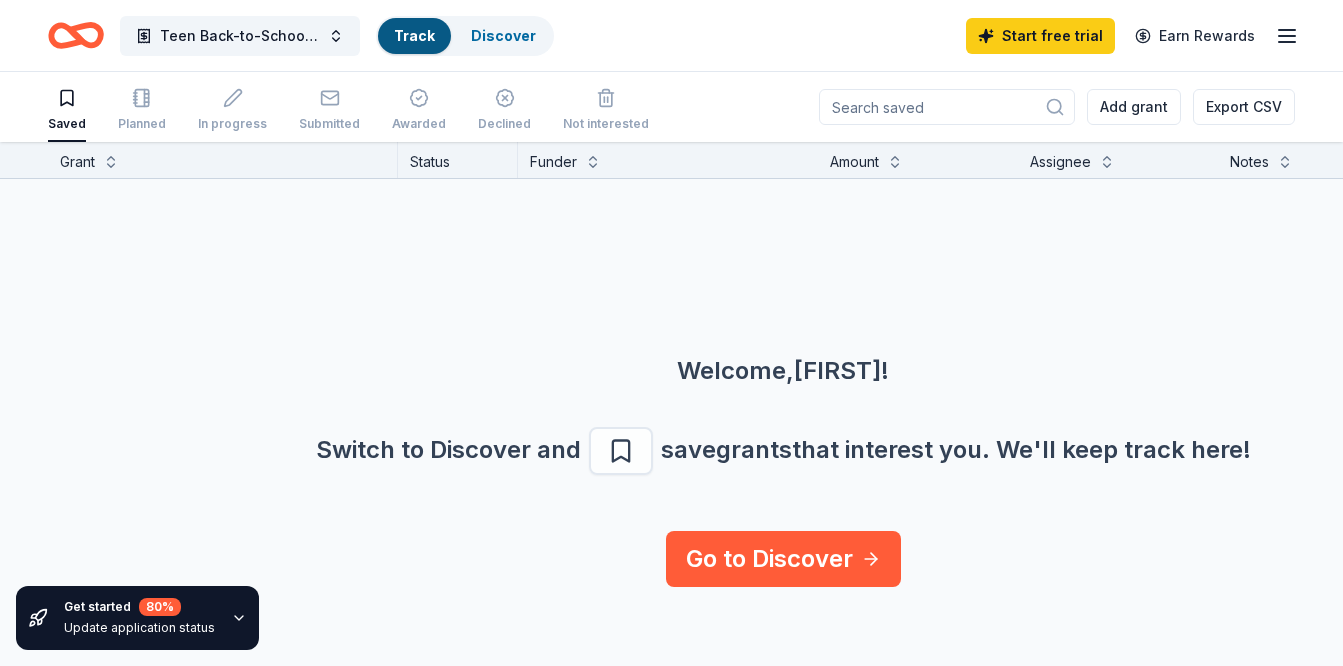 click 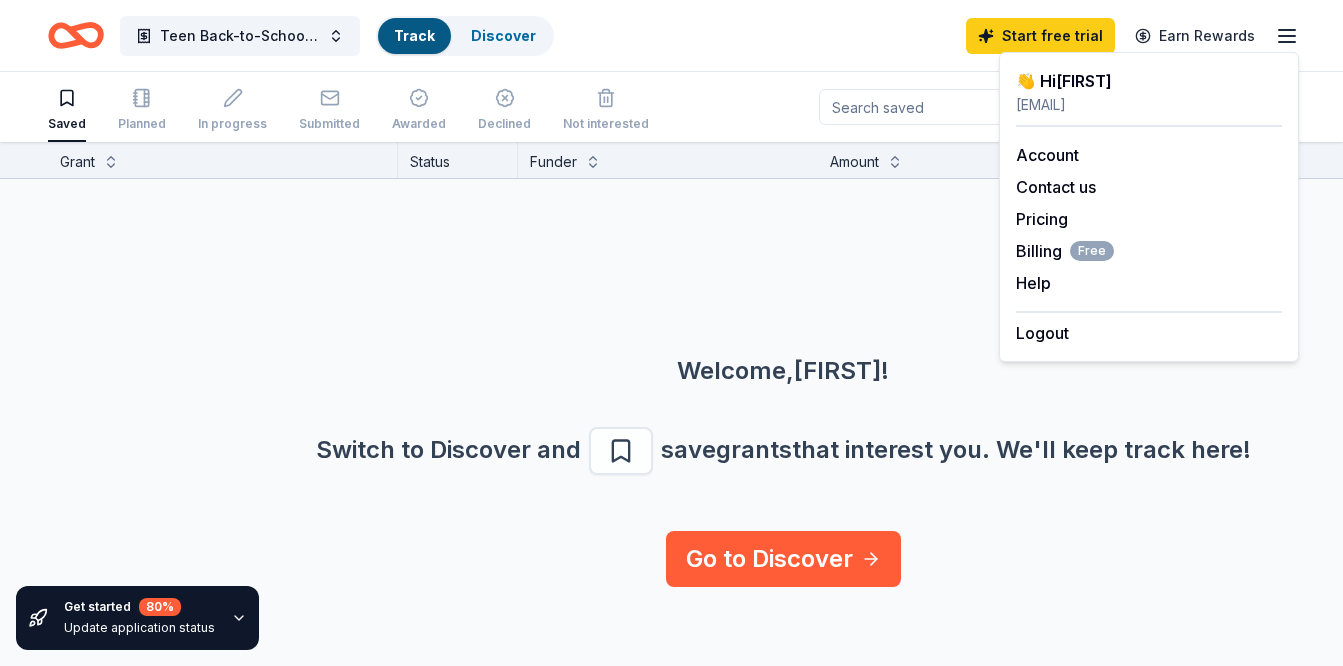 click on "Account Contact us Pricing Billing Free Help Earn rewards" at bounding box center [1149, 219] 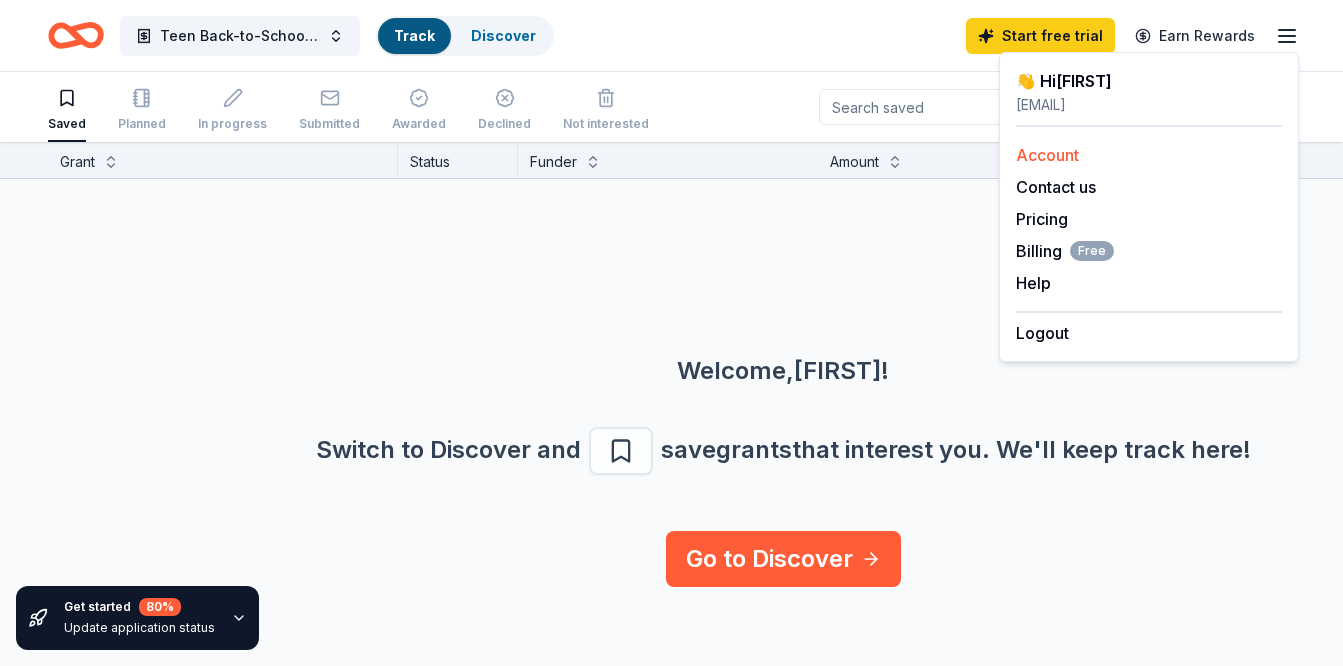 click on "Account" at bounding box center [1149, 155] 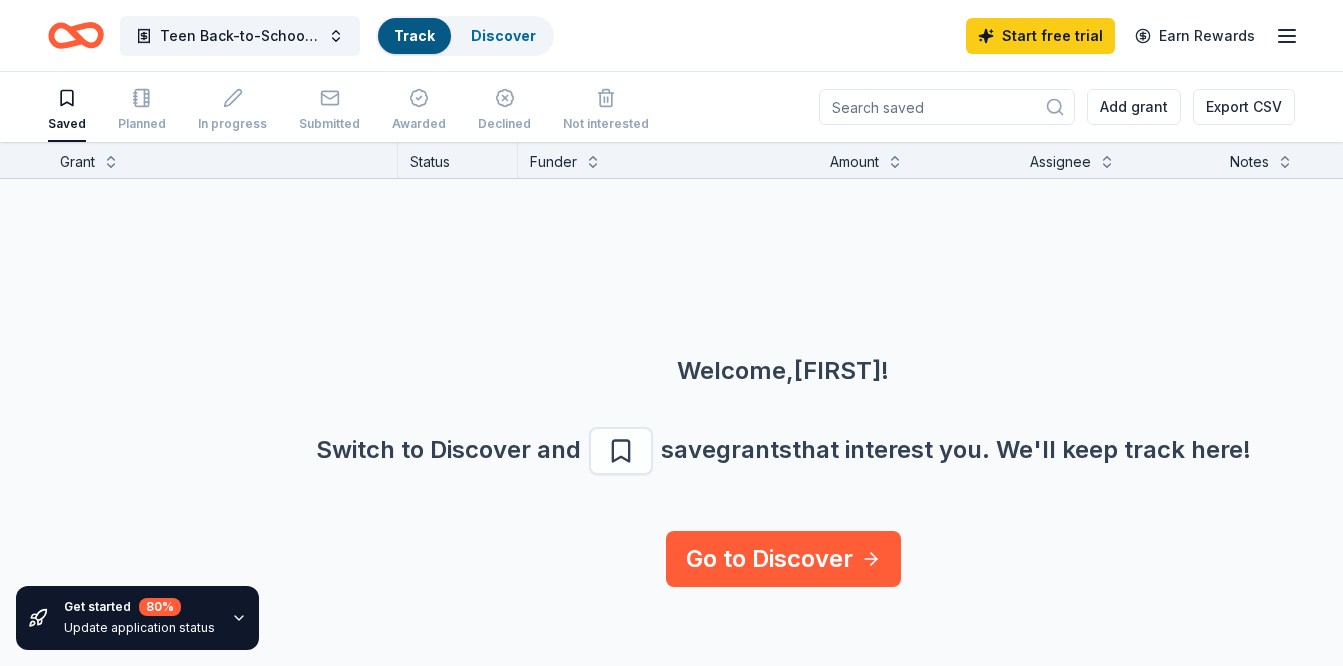 scroll, scrollTop: 1, scrollLeft: 0, axis: vertical 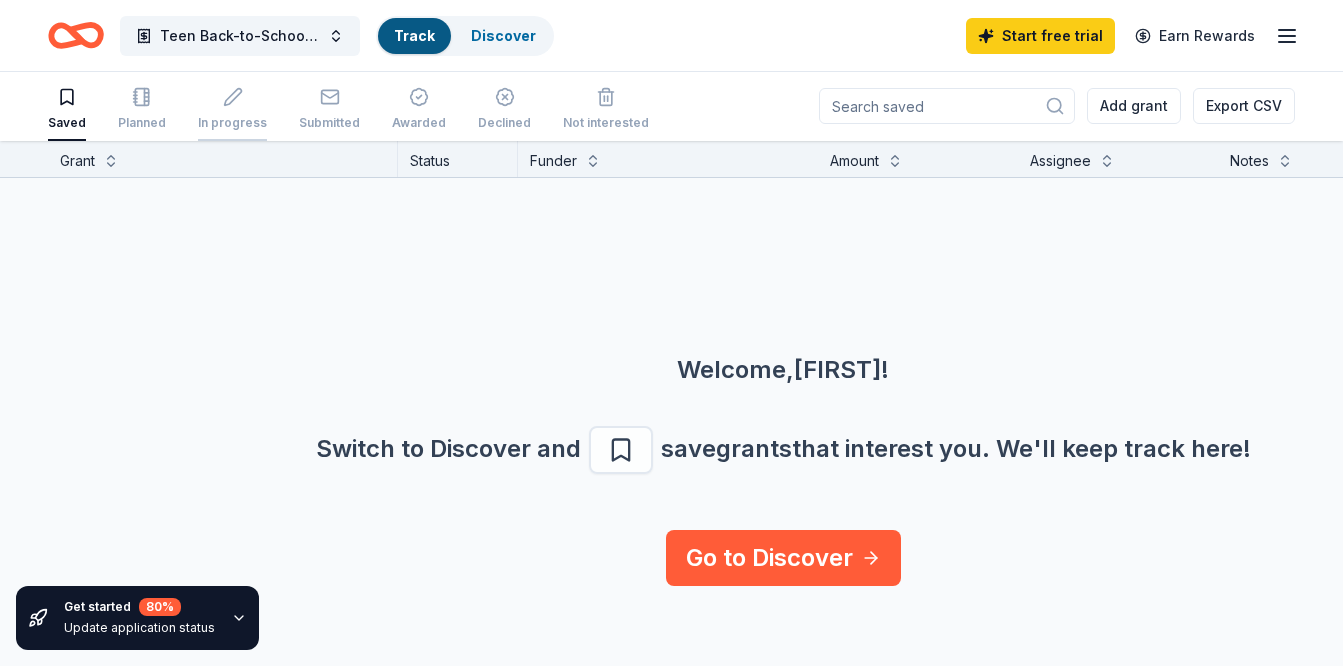 click on "In progress" at bounding box center [232, 109] 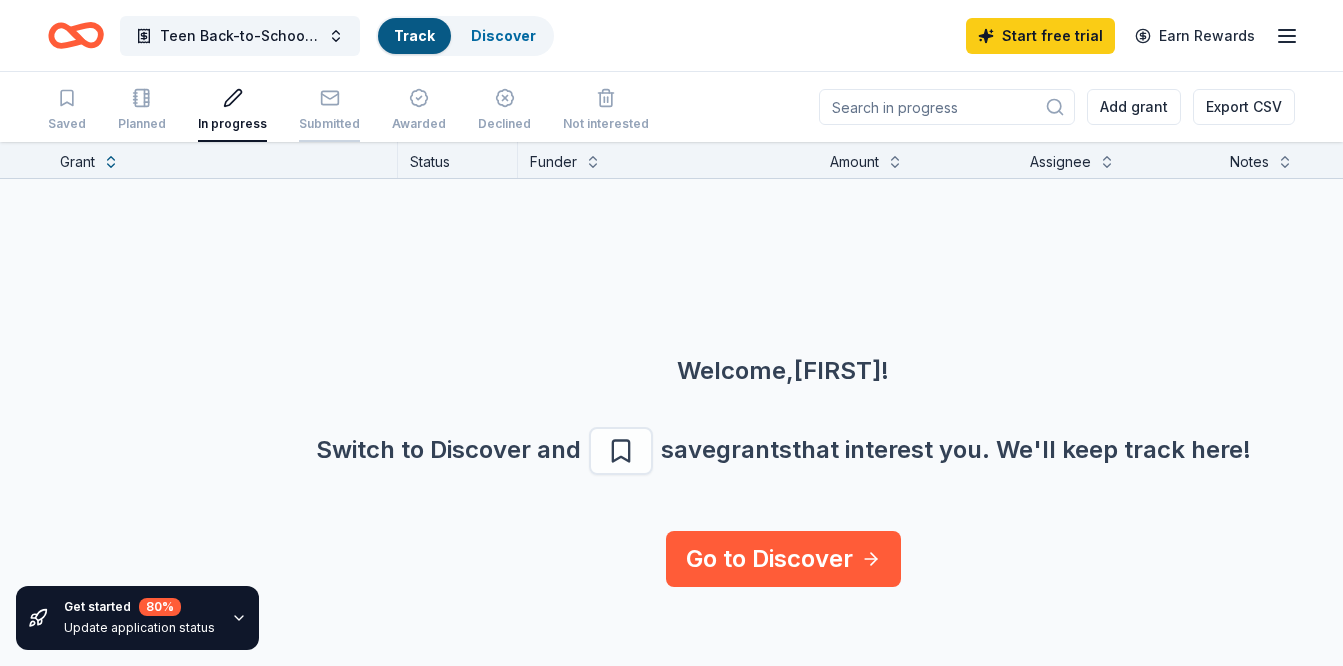 click at bounding box center (329, 98) 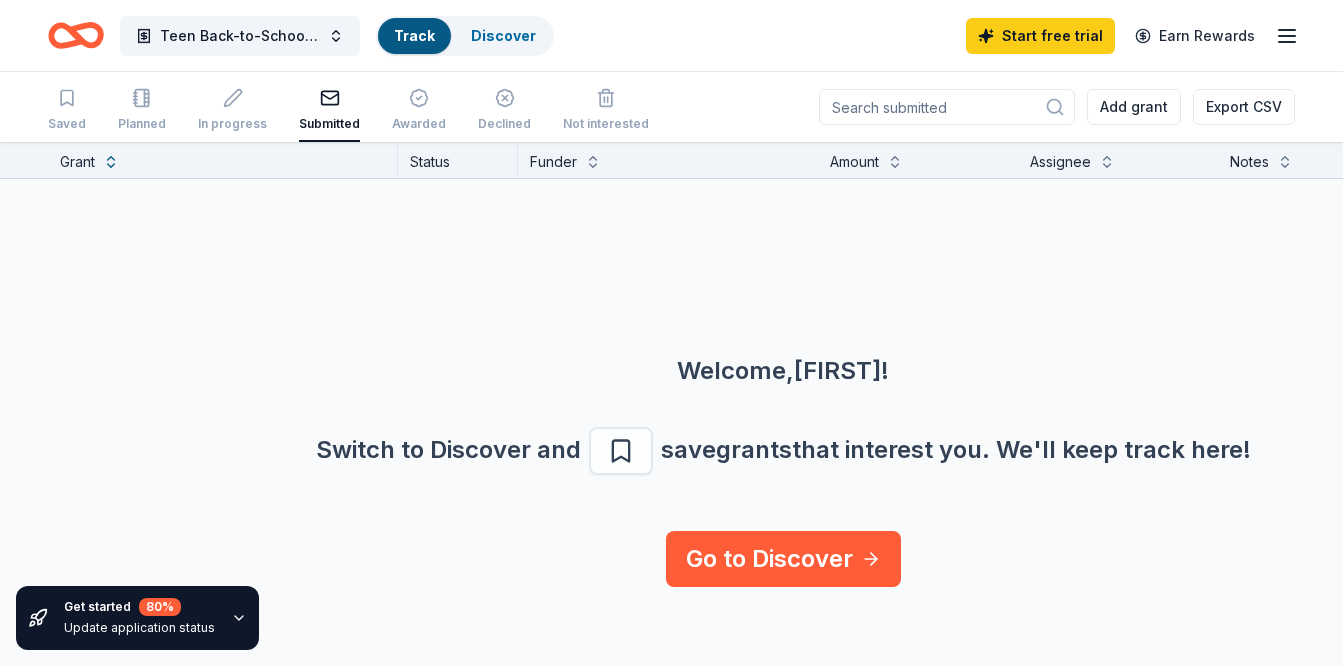 click at bounding box center [329, 98] 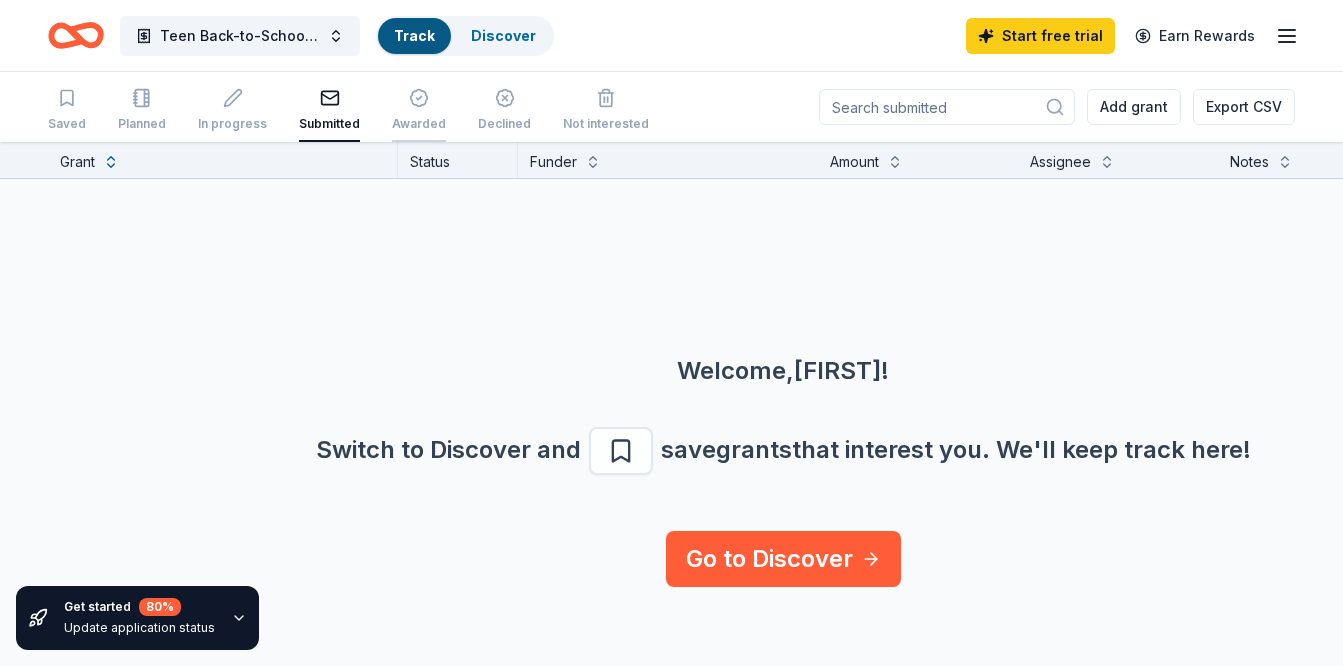 click 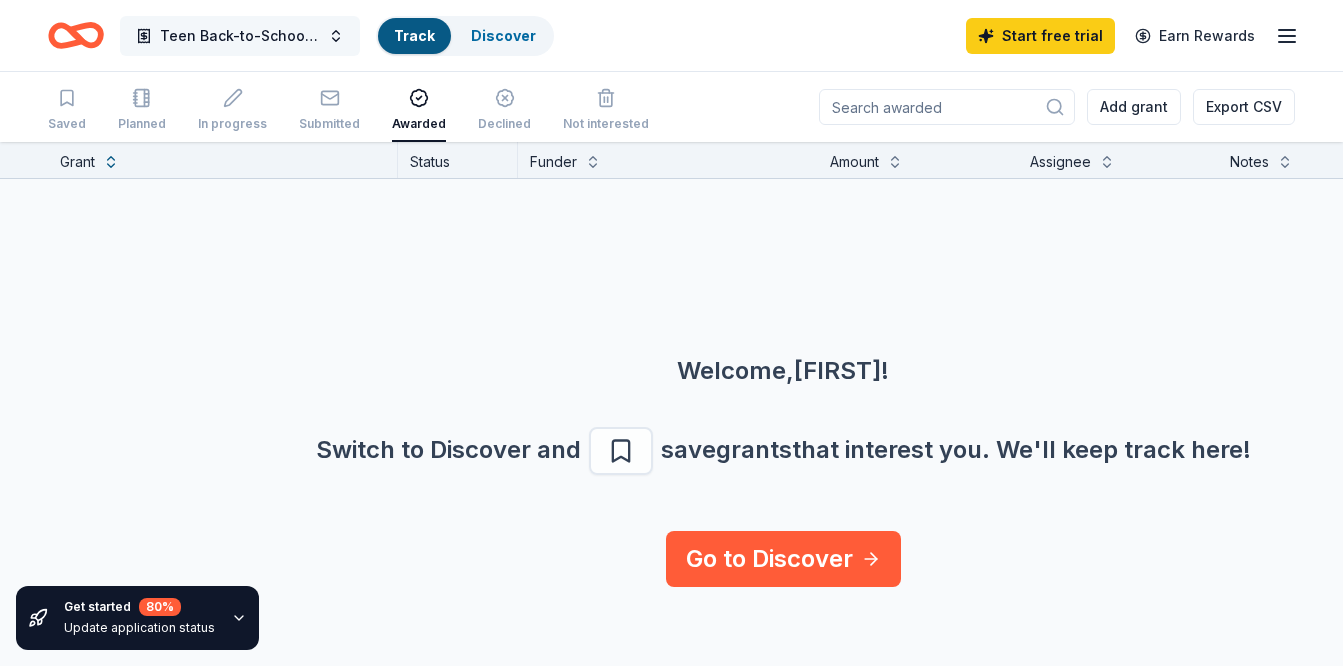 click on "Teen Back-to-School Drive" at bounding box center (240, 36) 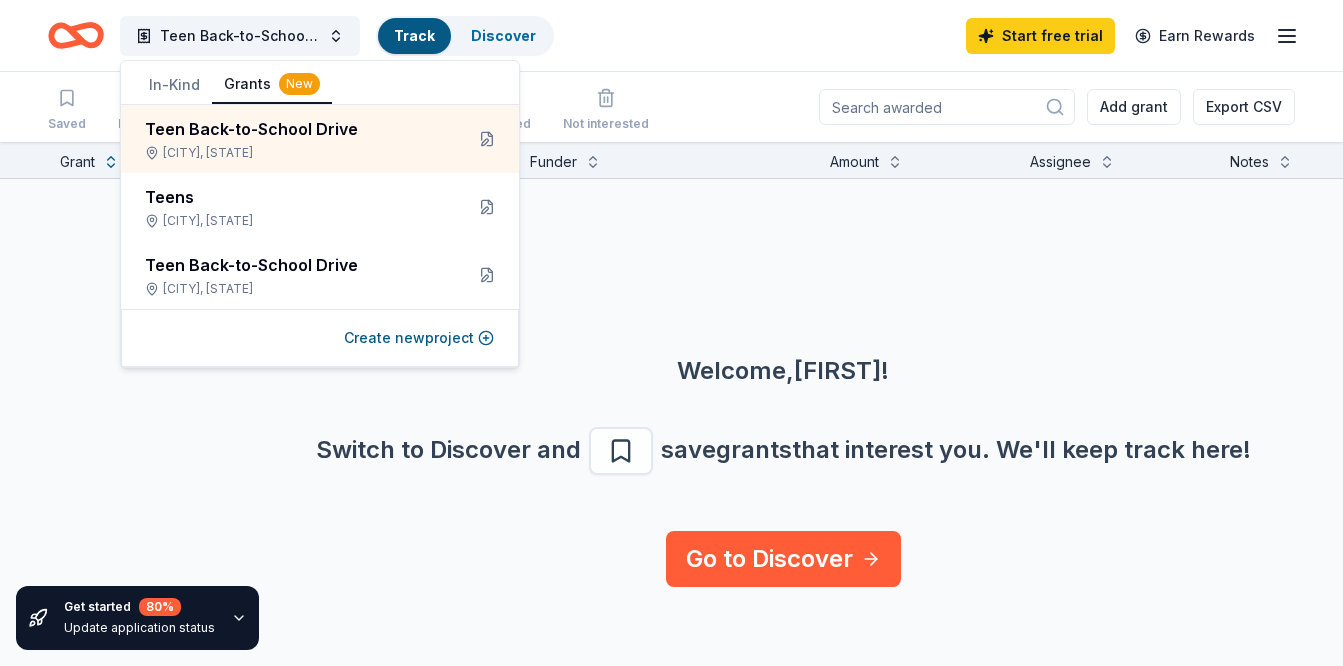 click on "In-Kind" at bounding box center [174, 85] 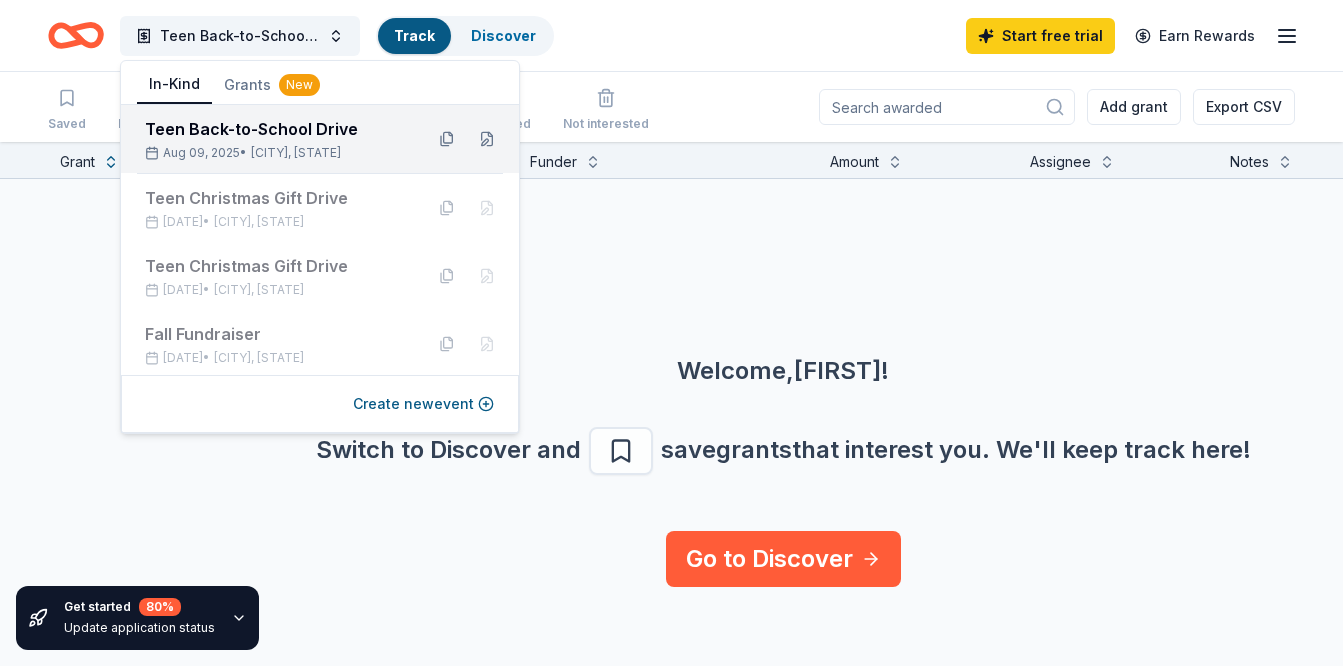 click on "Teen Back-to-School Drive" at bounding box center [276, 129] 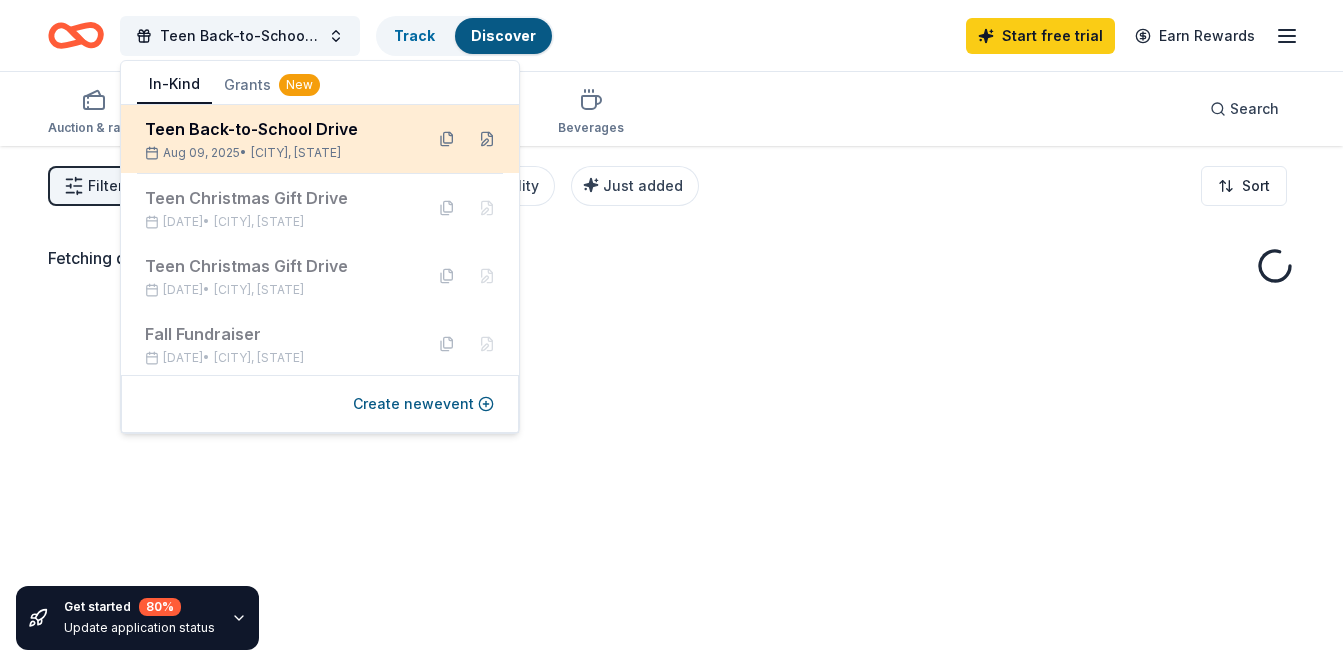 click on "Teen Back-to-School Drive" at bounding box center (276, 129) 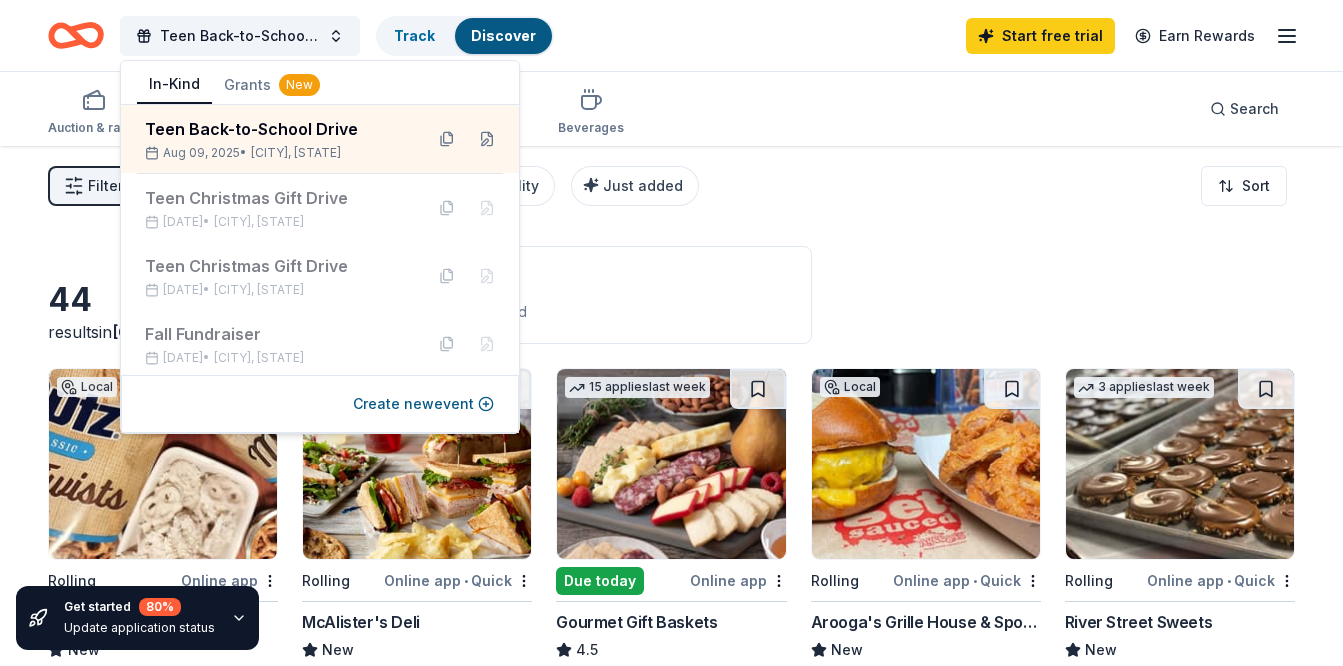 click on "Filter 2 Application methods Causes Eligibility Just added Sort" at bounding box center [671, 186] 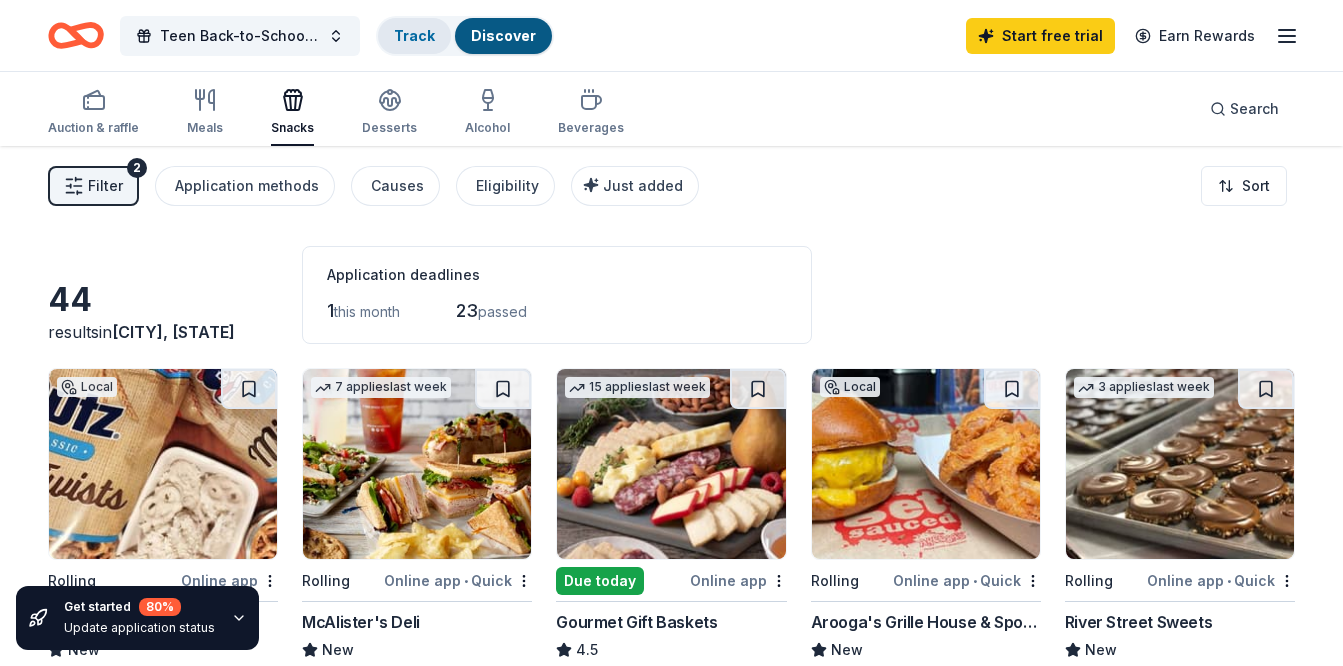 click on "Track" at bounding box center [414, 35] 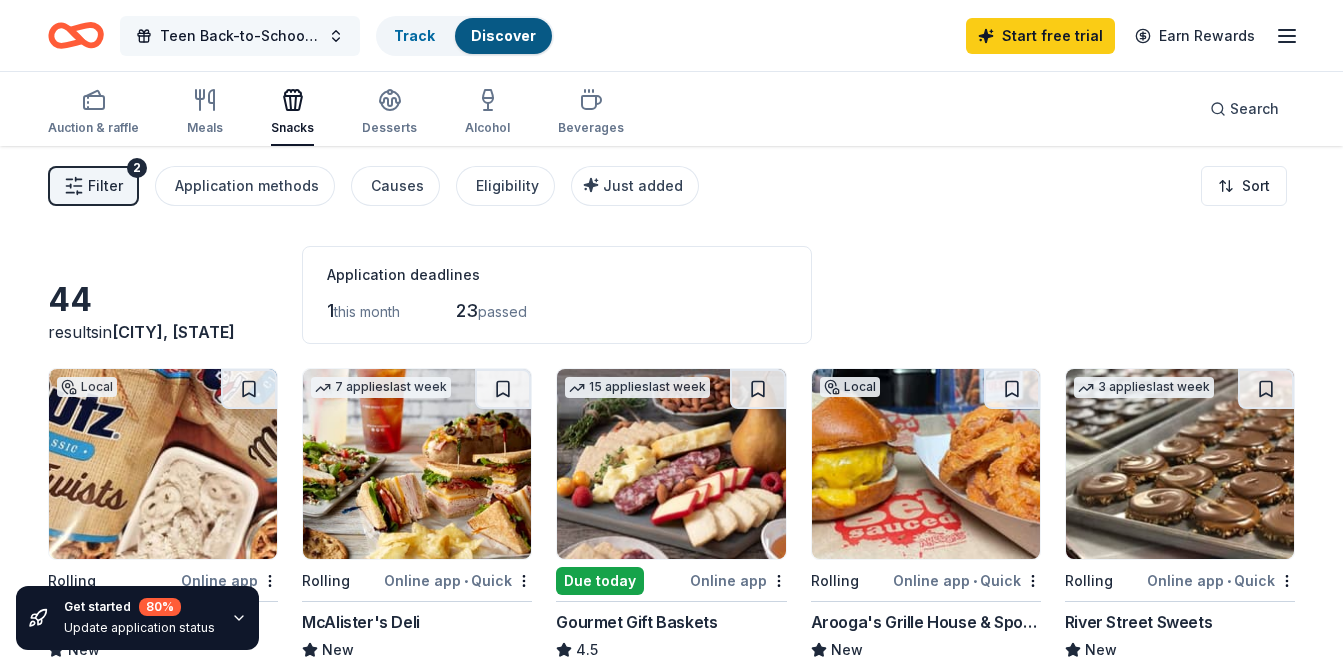 click on "Teen Back-to-School Drive" at bounding box center (240, 36) 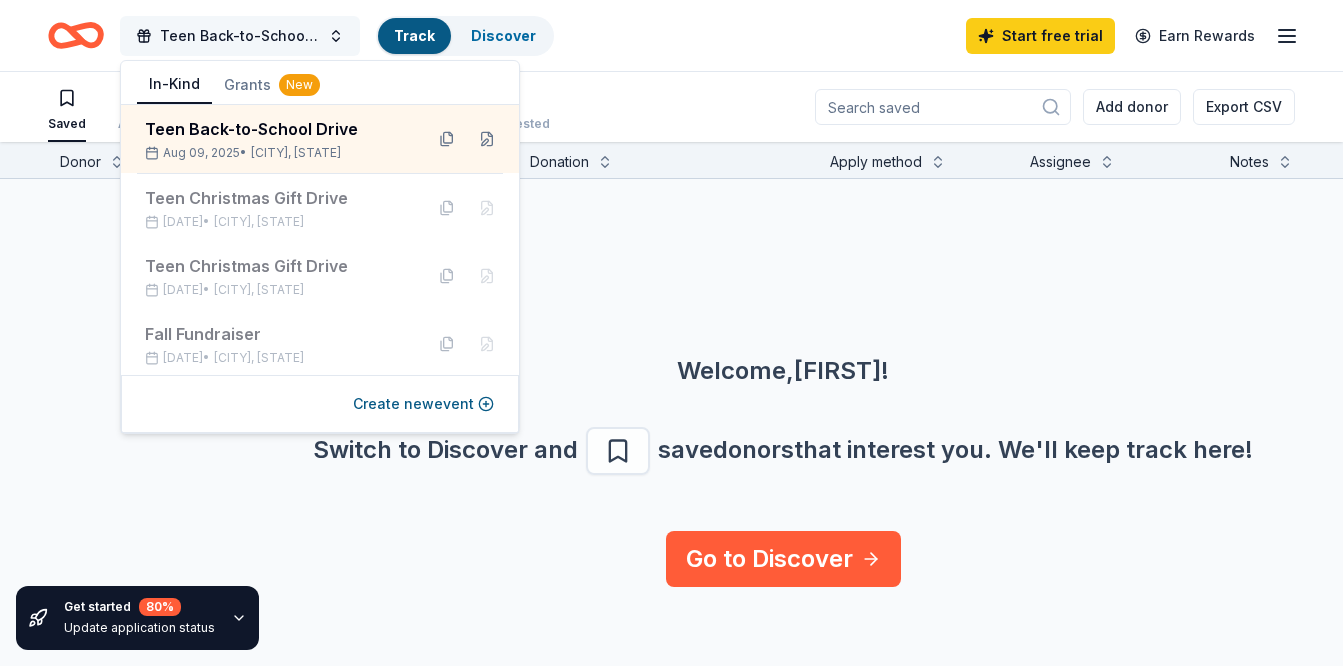 scroll, scrollTop: 1, scrollLeft: 0, axis: vertical 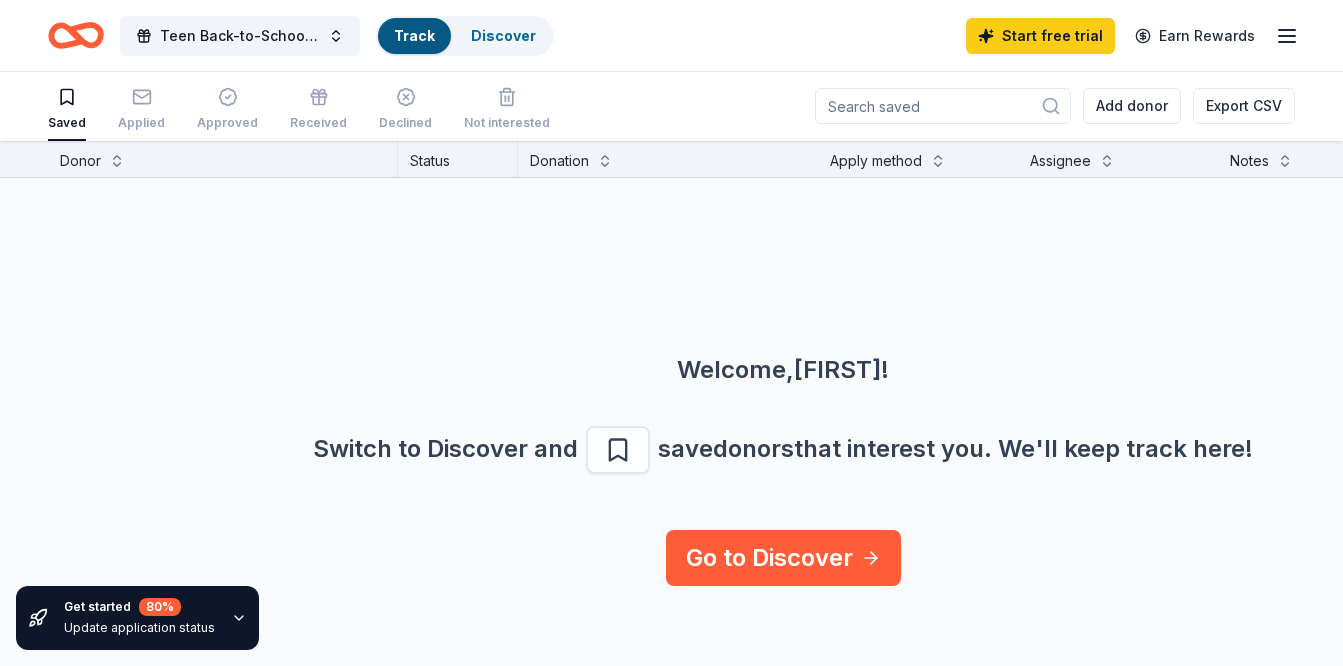 click 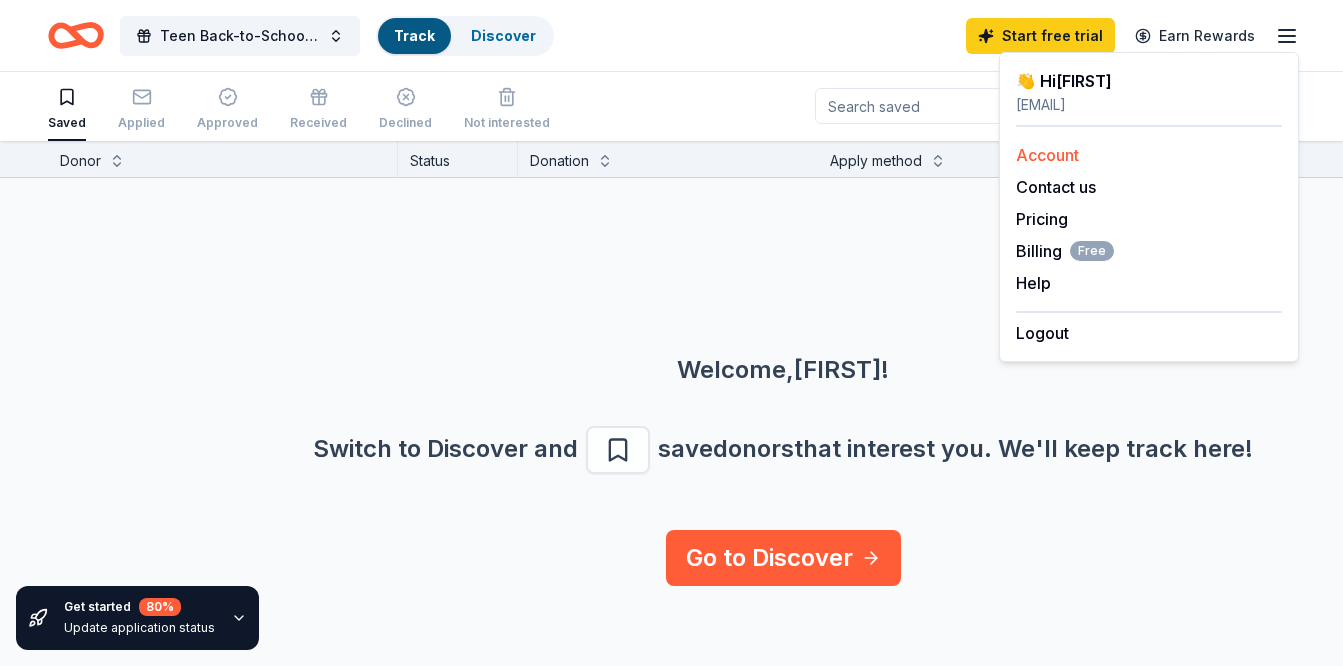 click on "Account" at bounding box center [1149, 155] 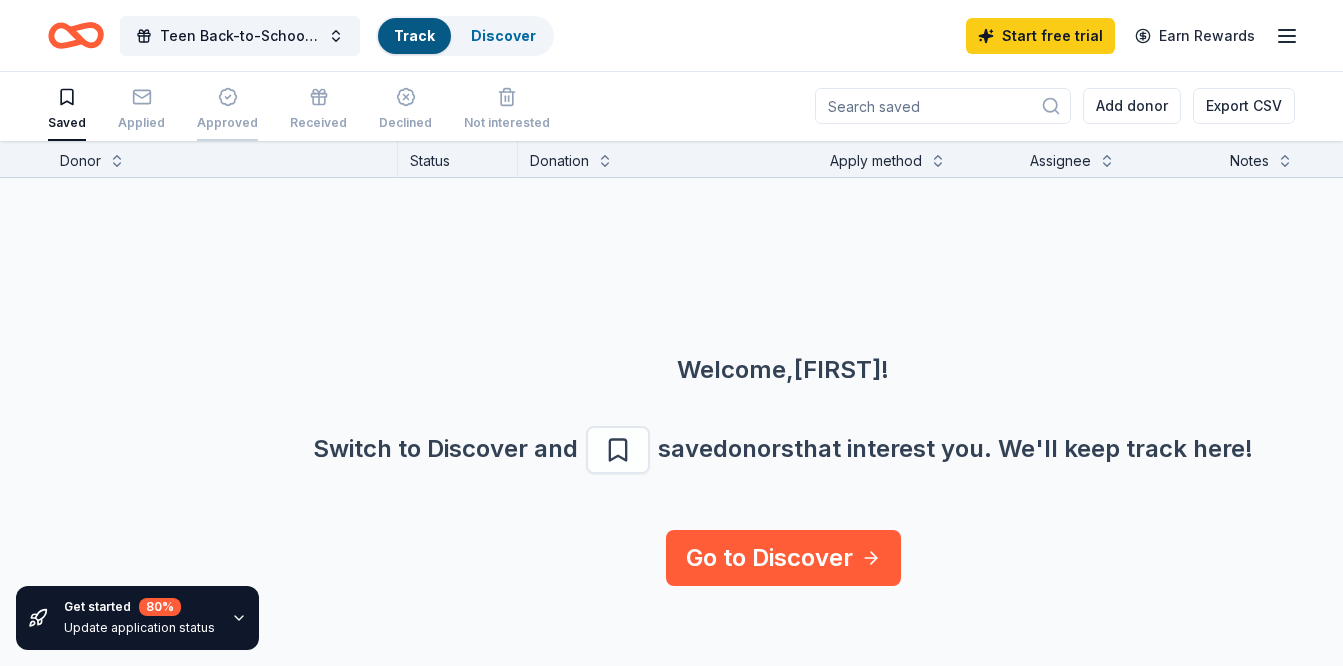 click on "Approved" at bounding box center [227, 109] 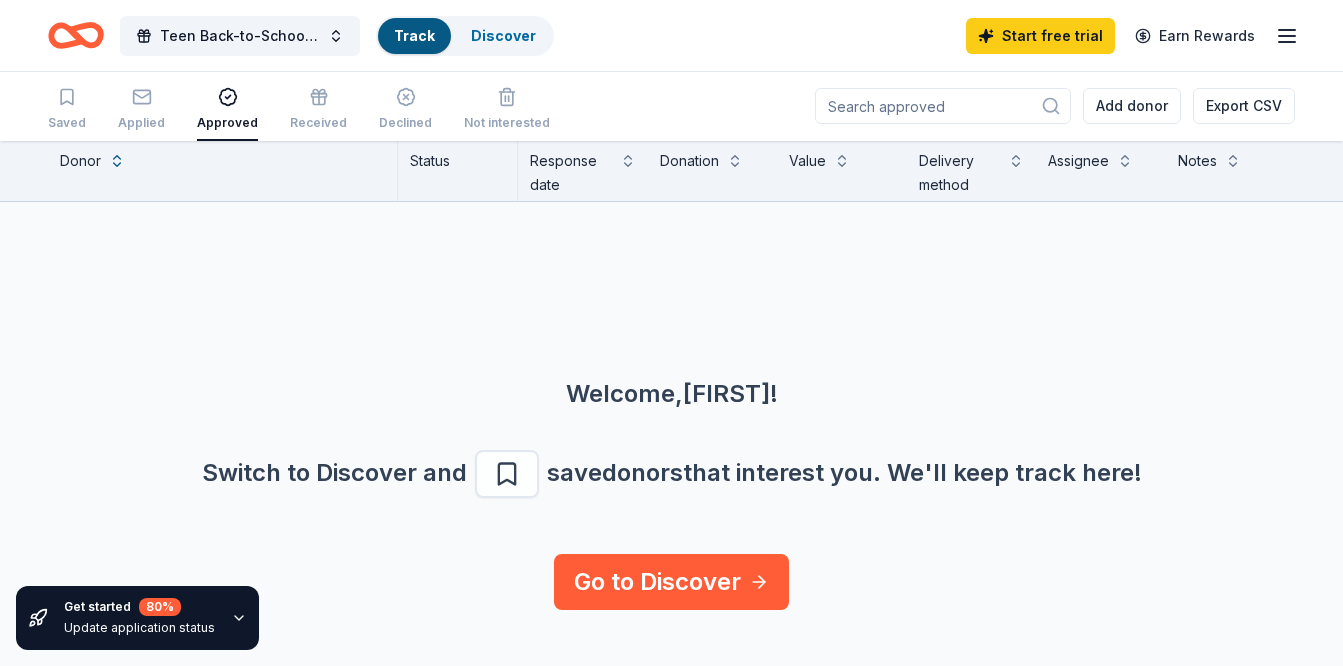 scroll, scrollTop: 0, scrollLeft: 0, axis: both 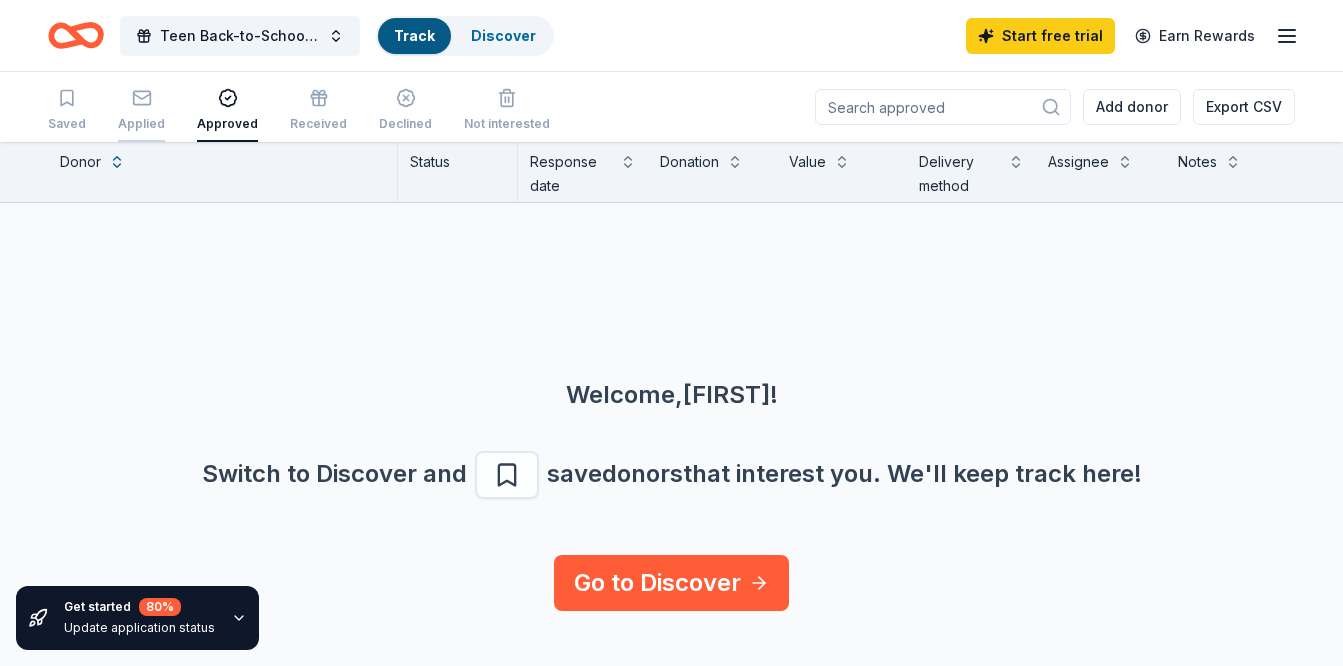 click on "Applied" at bounding box center [141, 124] 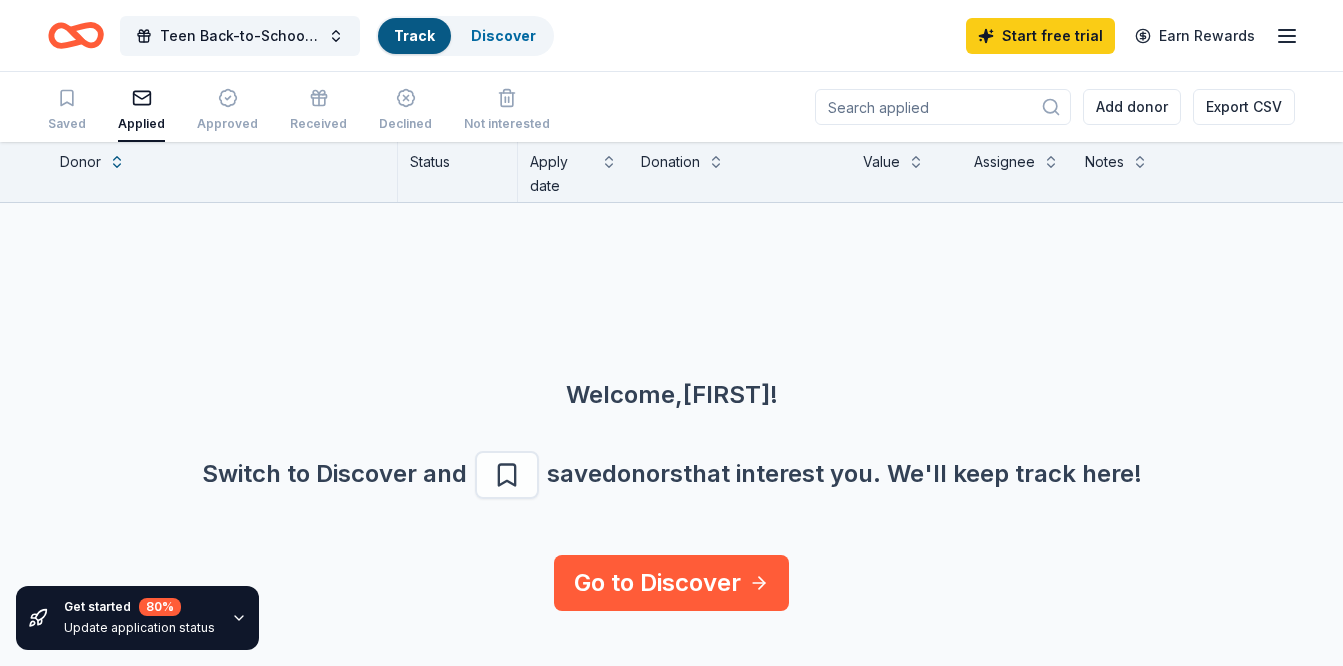 click on "Donor" at bounding box center [80, 162] 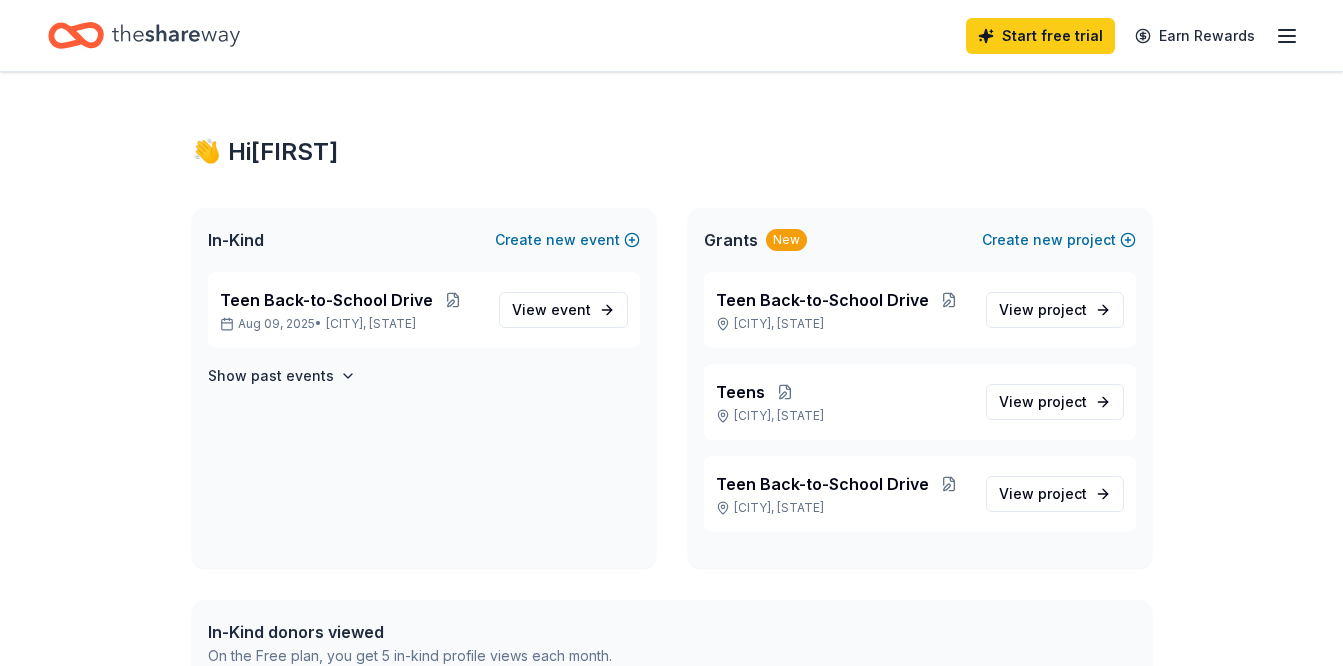 click 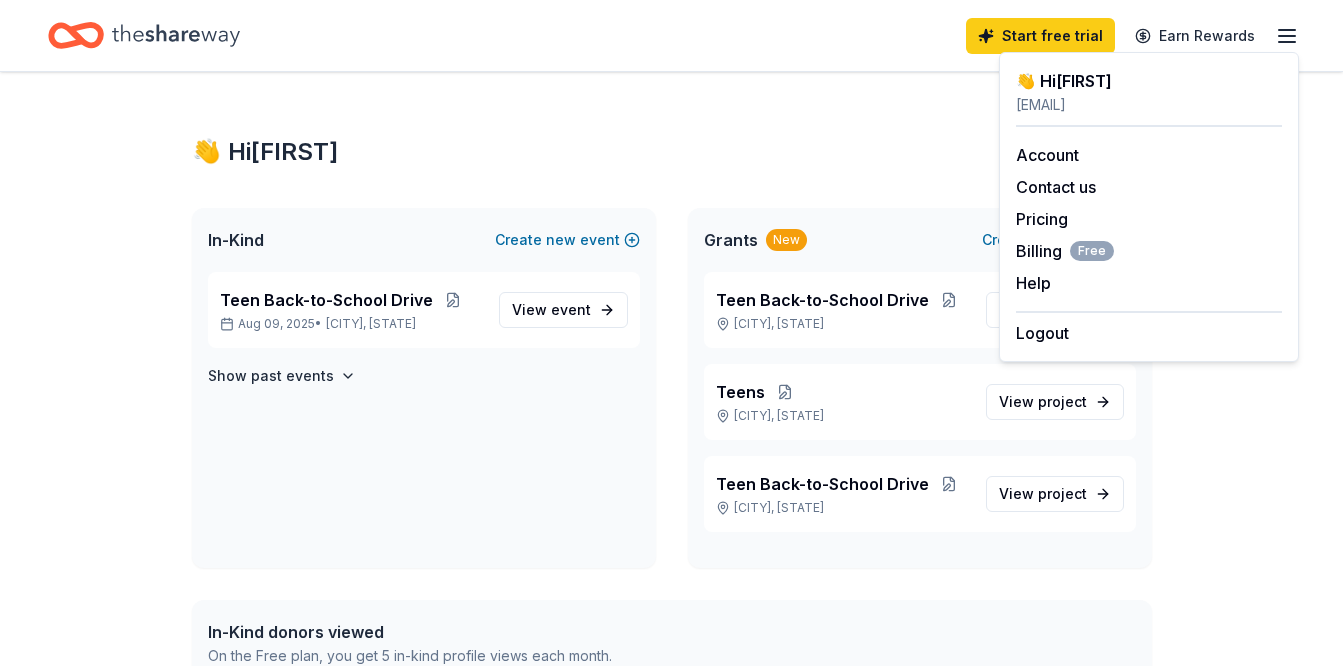 click on "👋 Hi  Kristin In-Kind Create  new  event   Teen Back-to-School Drive Aug 09, 2025  •  York, PA View   event   Show past events Grants New Create  new  project   Teen Back-to-School Drive Botts, PA View   project   Teens  Botts, PA View   project   Teen Back-to-School Drive Botts, PA View   project   In-Kind donors viewed On the Free plan, you get 5 in-kind profile views each month. You have not yet viewed any  in-kind  profiles this month. Grants viewed On the Free plan, you get 5 grant profile views each month. You have not yet viewed any  grant  profiles this month." at bounding box center [672, 616] 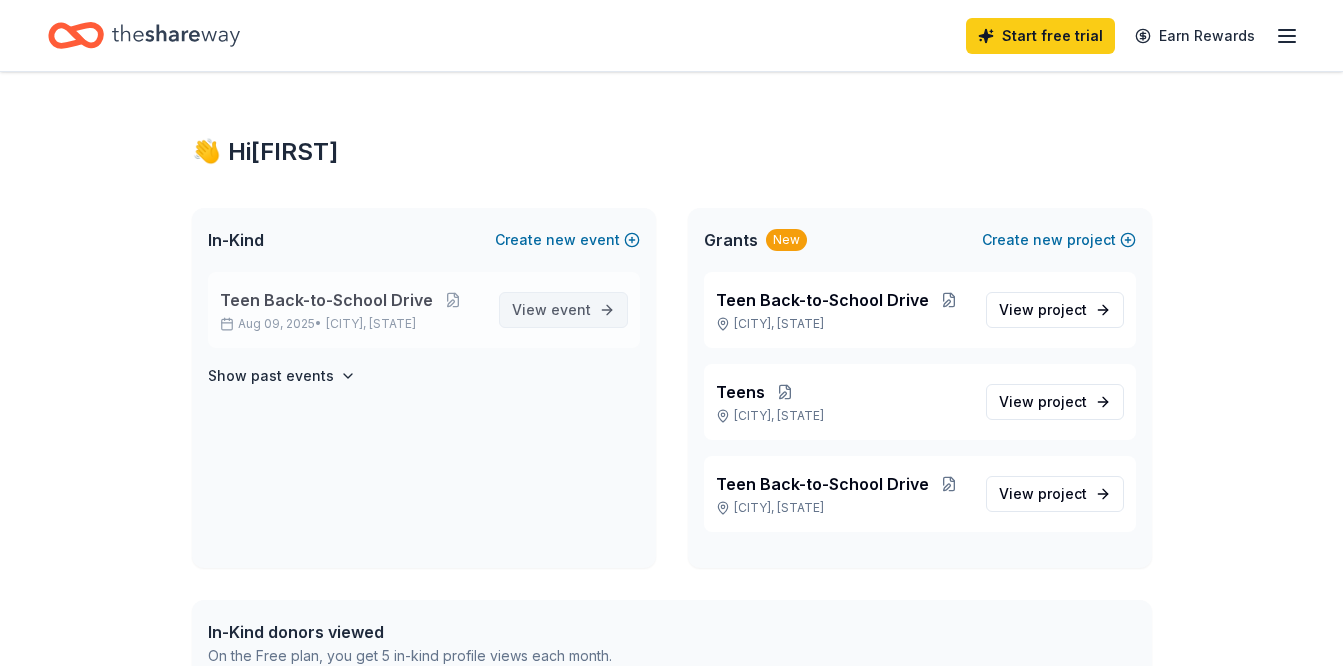 click on "View   event" at bounding box center [563, 310] 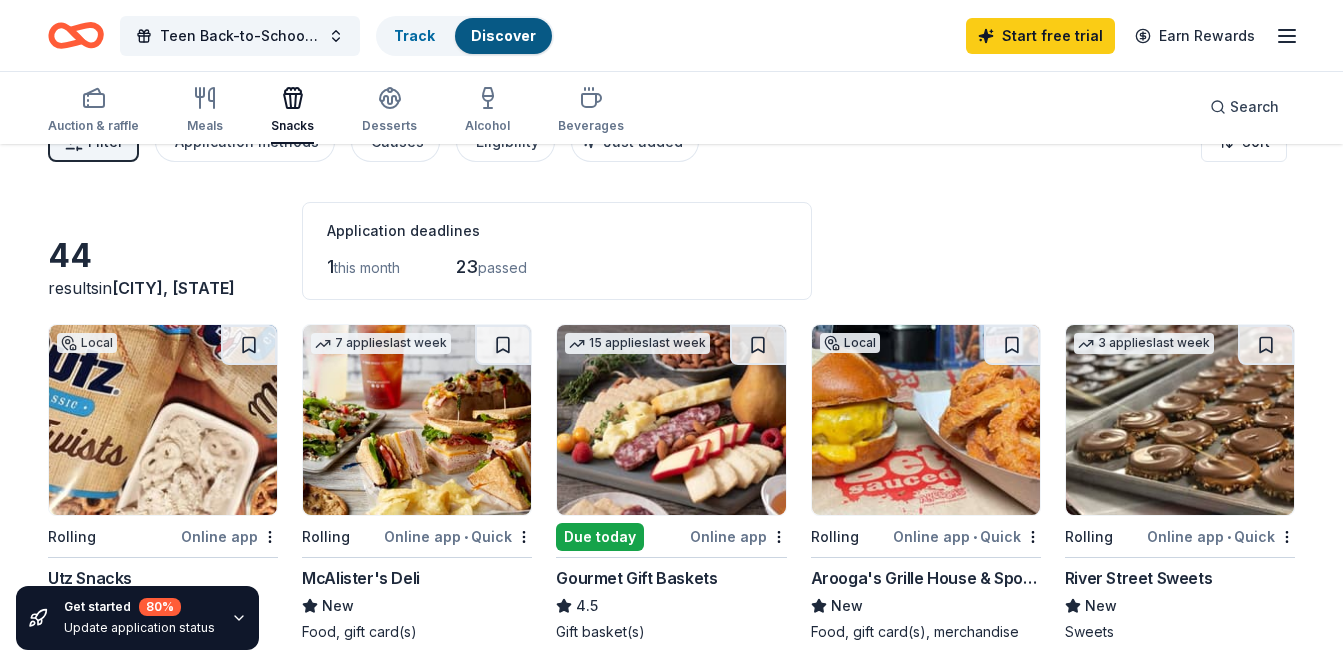 scroll, scrollTop: 0, scrollLeft: 0, axis: both 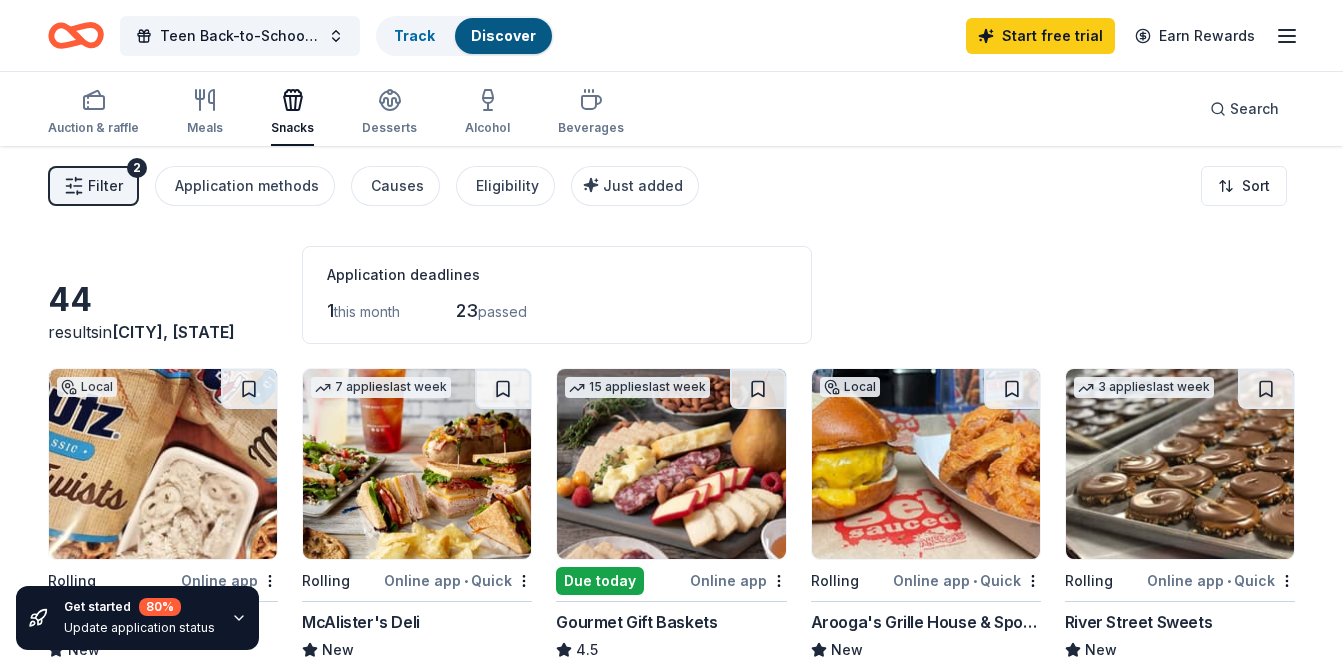 click 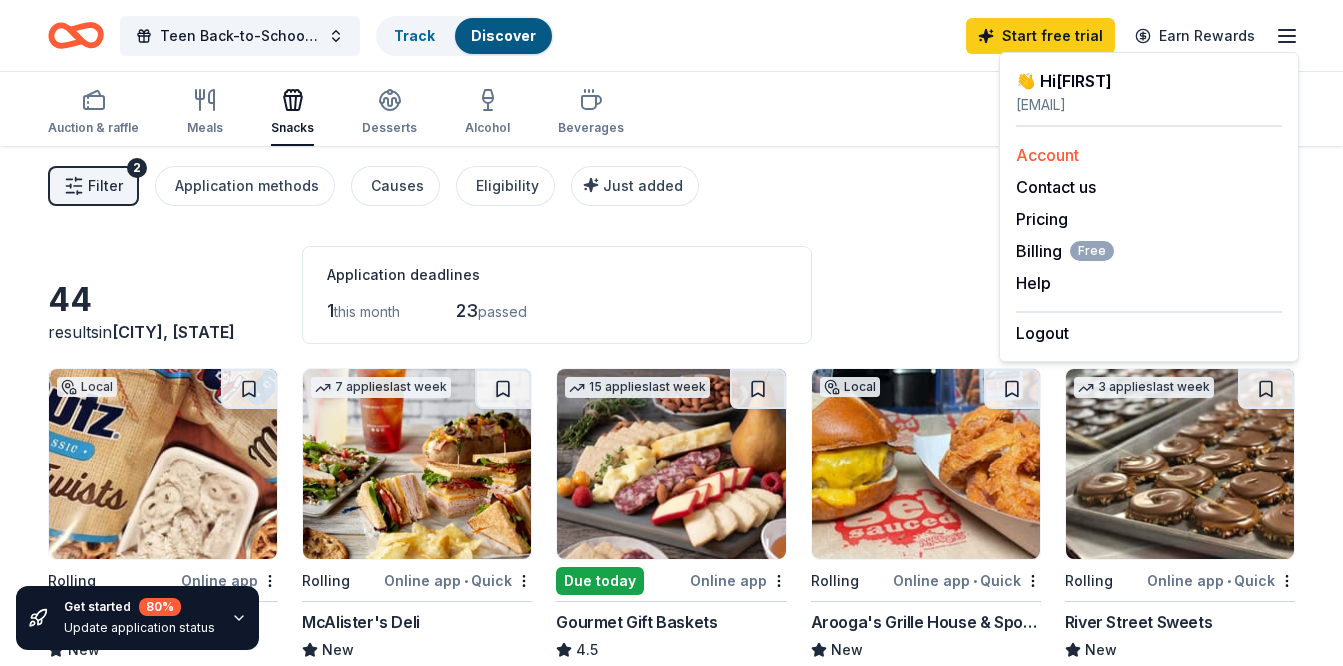 click on "Account" at bounding box center (1047, 155) 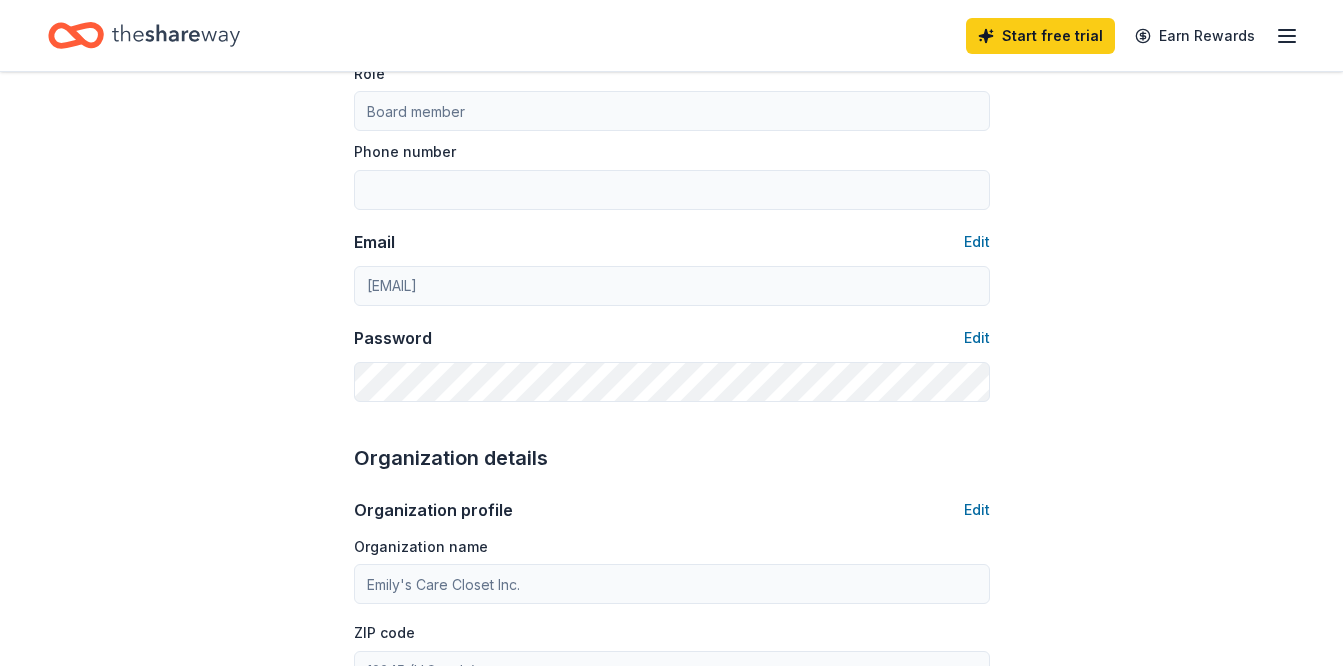 scroll, scrollTop: 0, scrollLeft: 0, axis: both 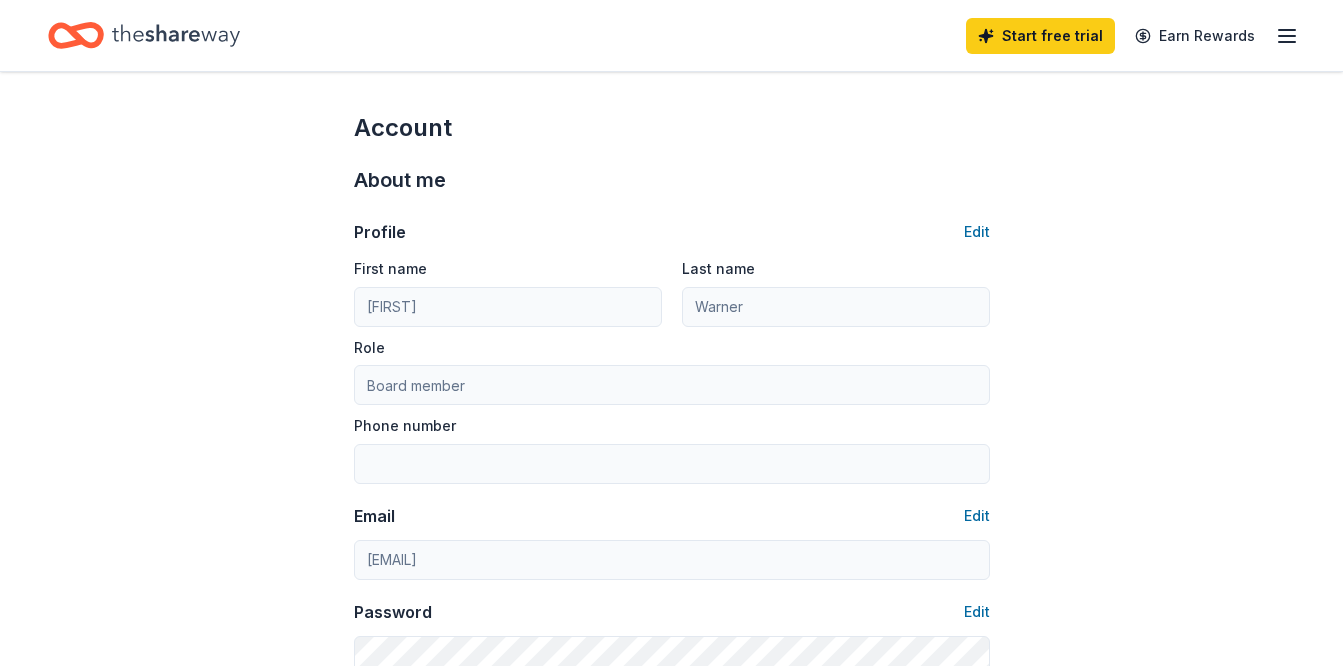 click 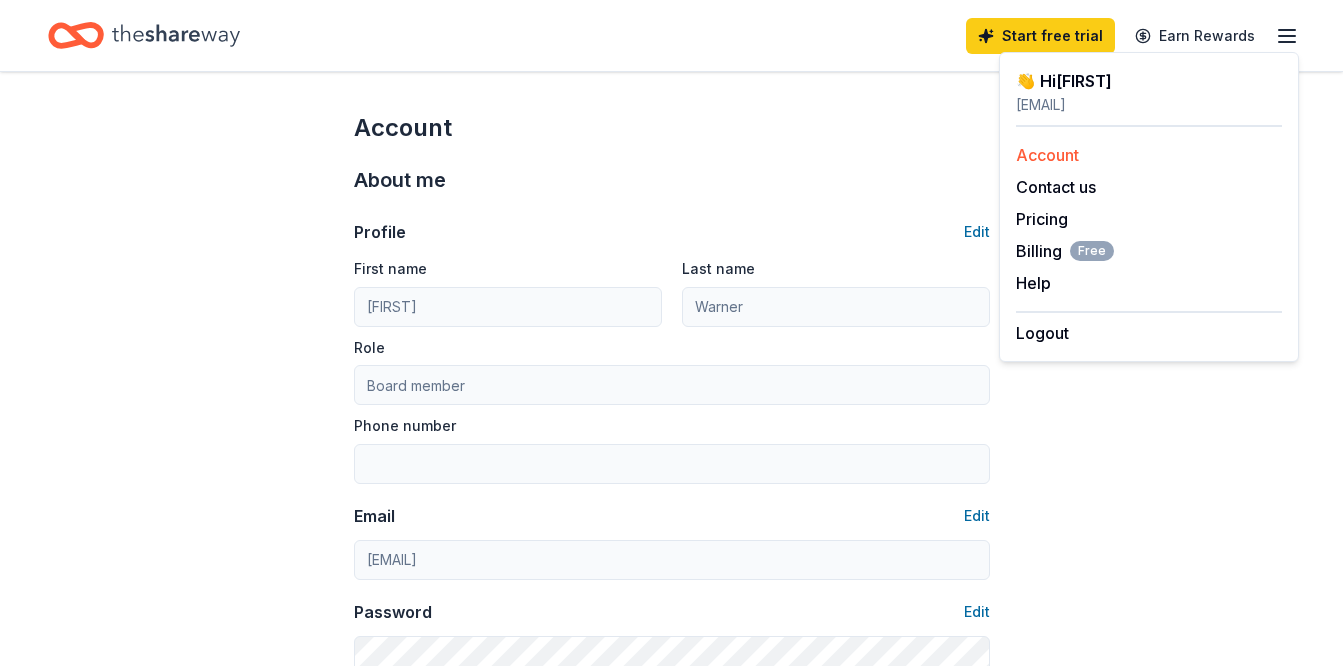 click on "Account" at bounding box center (1047, 155) 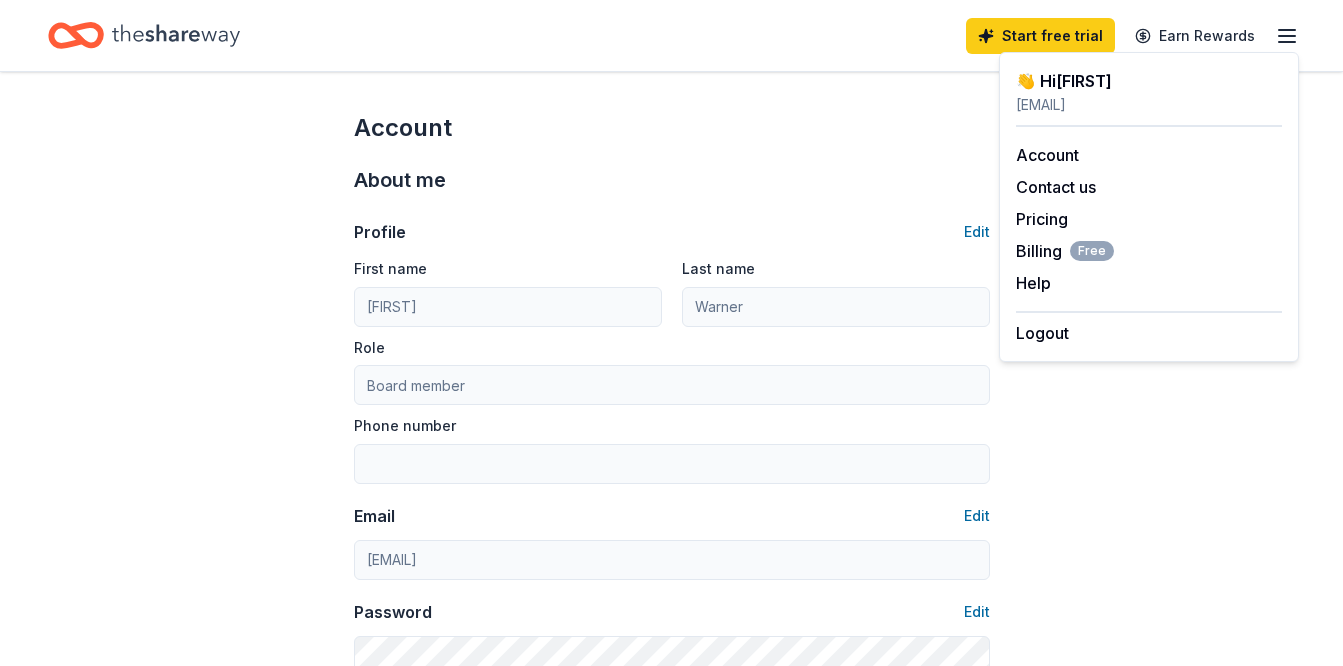 click 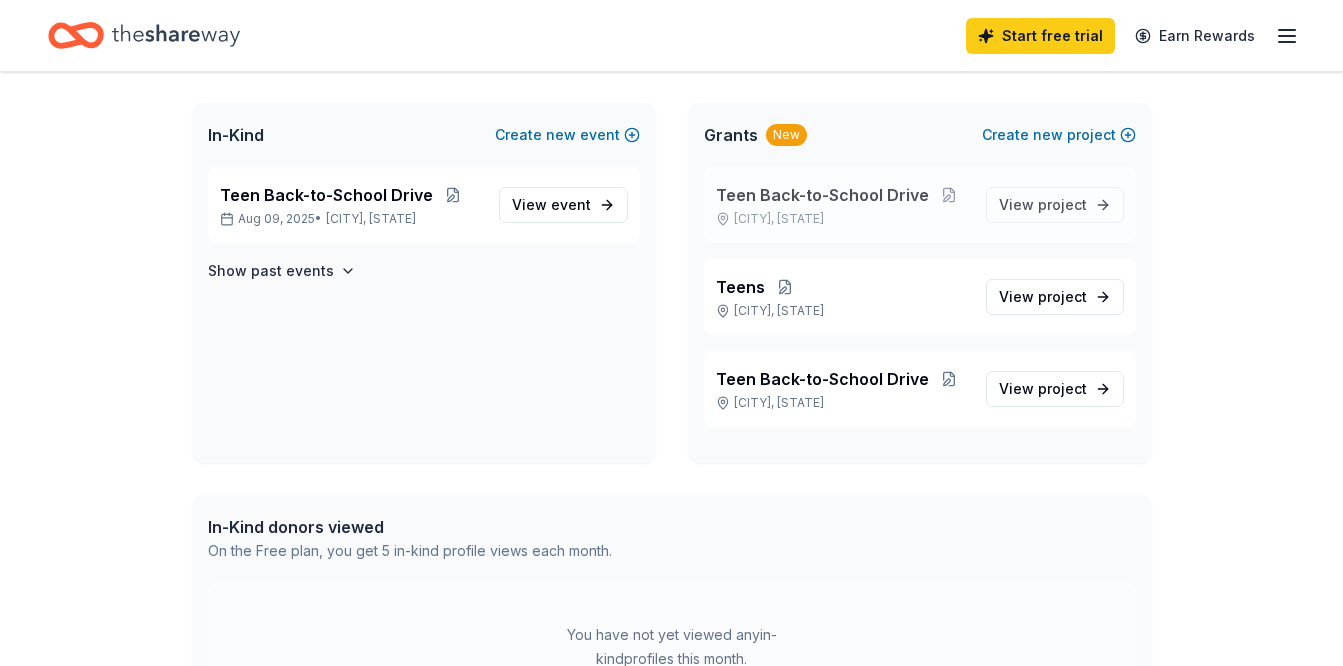 scroll, scrollTop: 128, scrollLeft: 0, axis: vertical 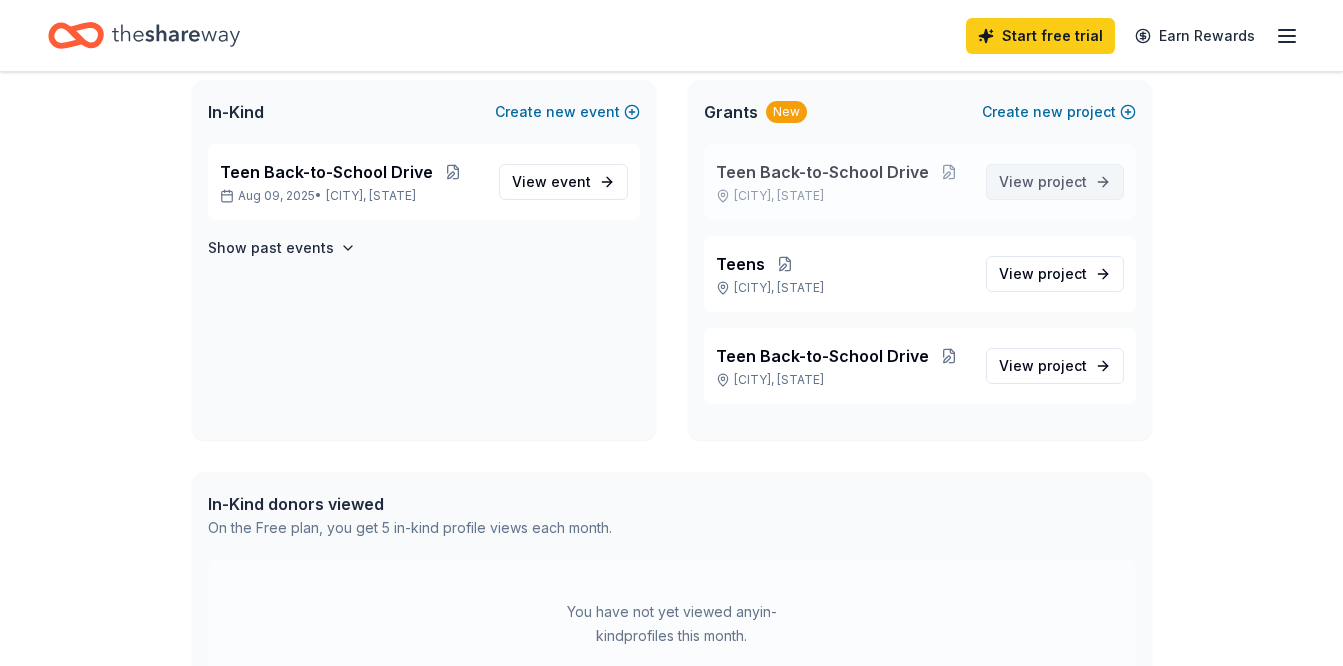 click on "project" at bounding box center [1062, 181] 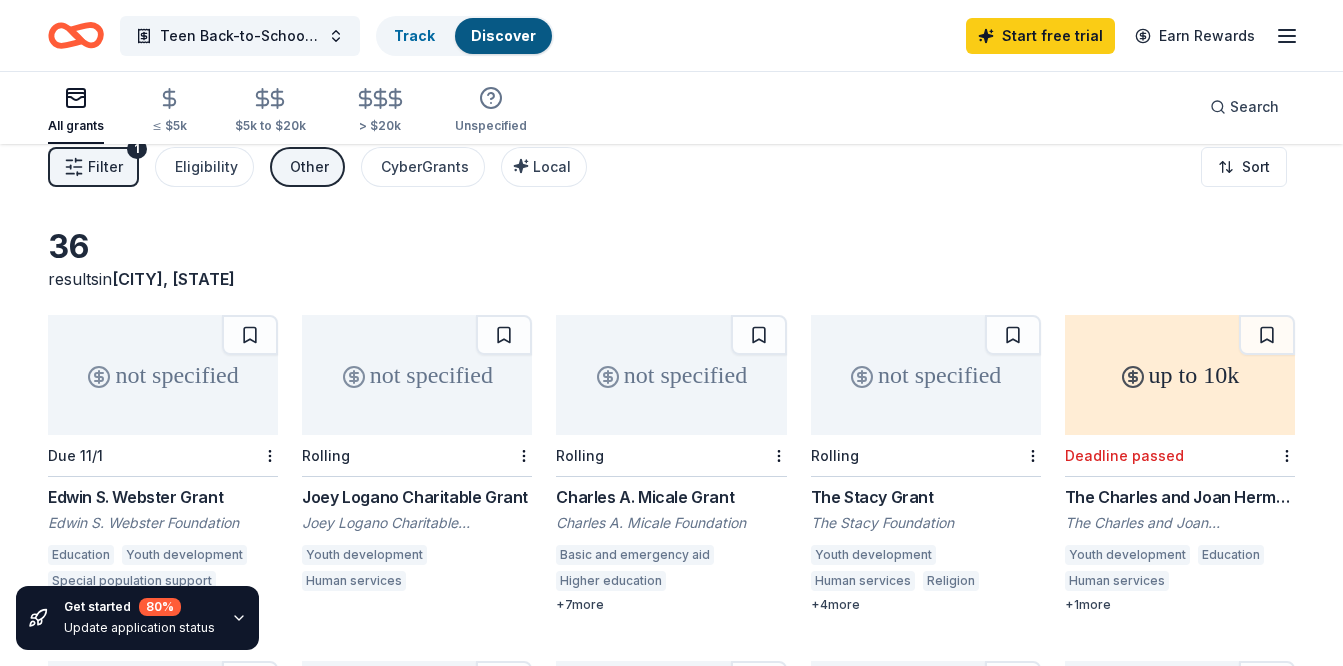 scroll, scrollTop: 0, scrollLeft: 0, axis: both 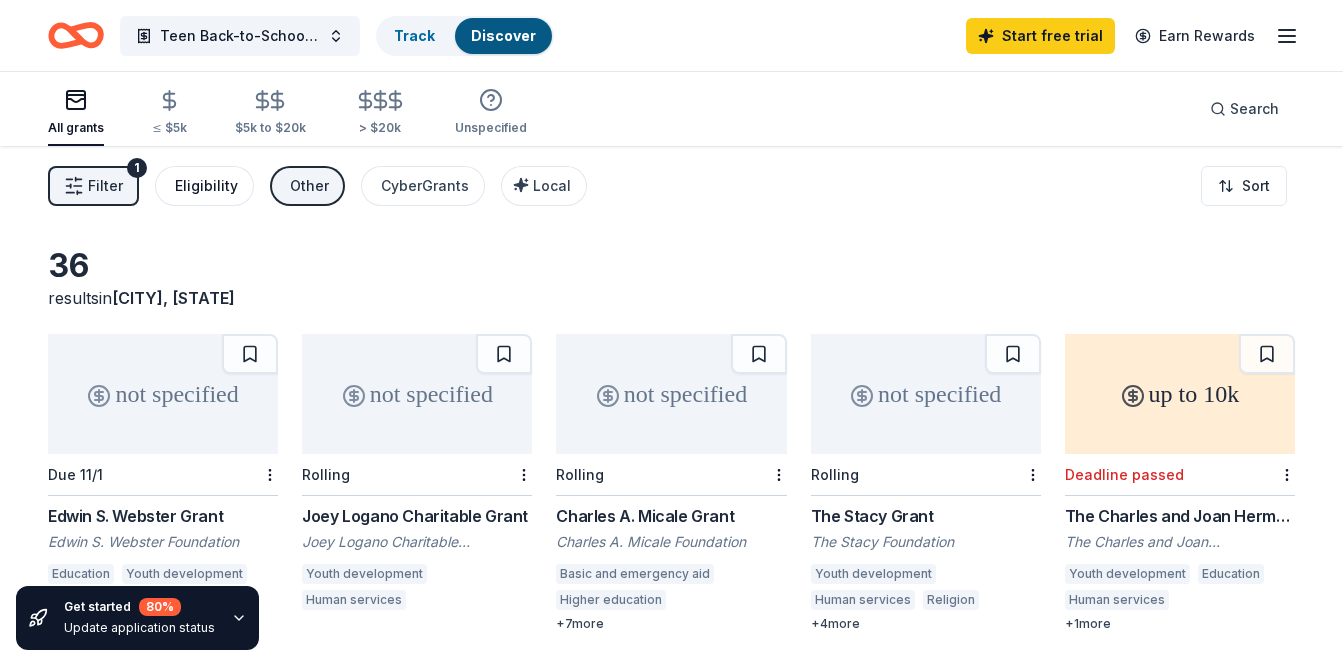 click on "Eligibility" at bounding box center [204, 186] 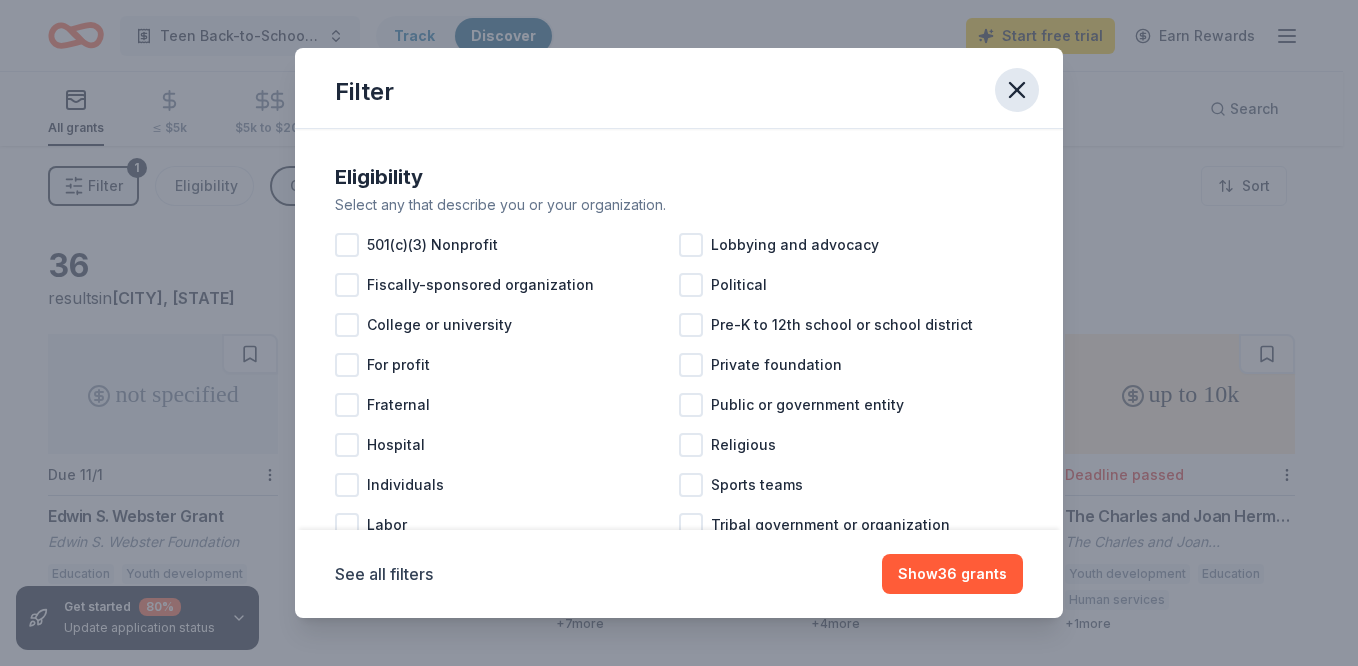 click 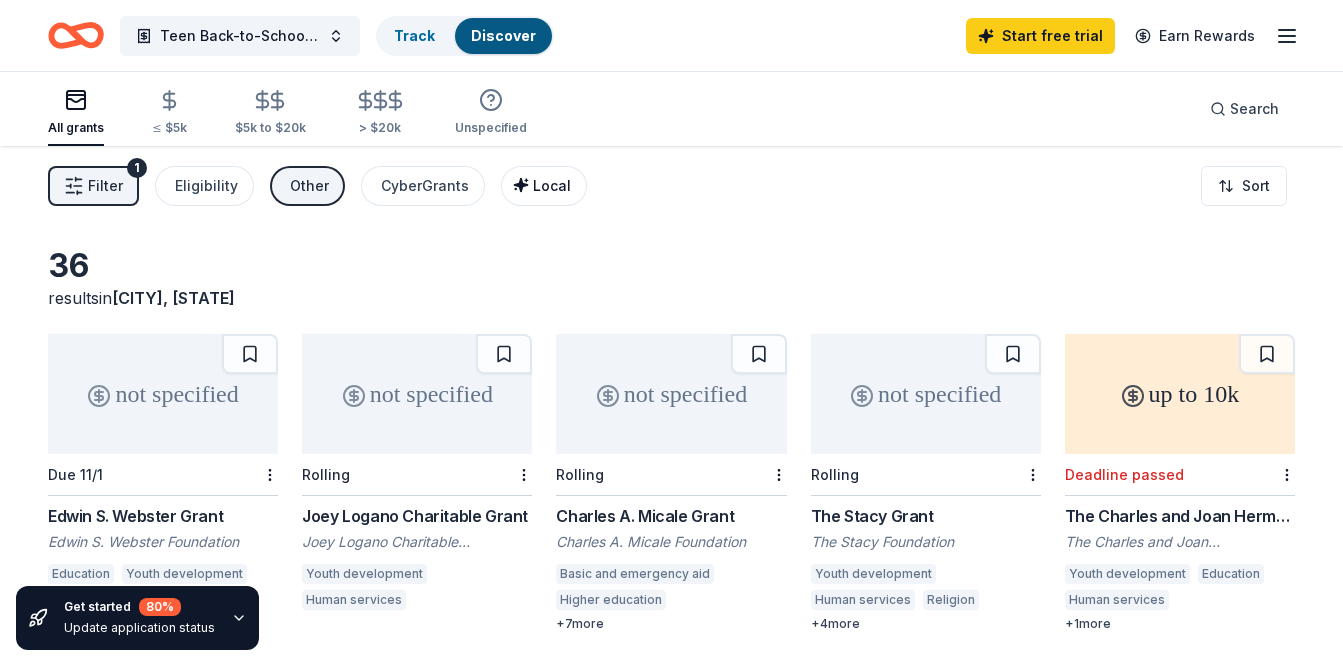 click on "Local" at bounding box center (544, 186) 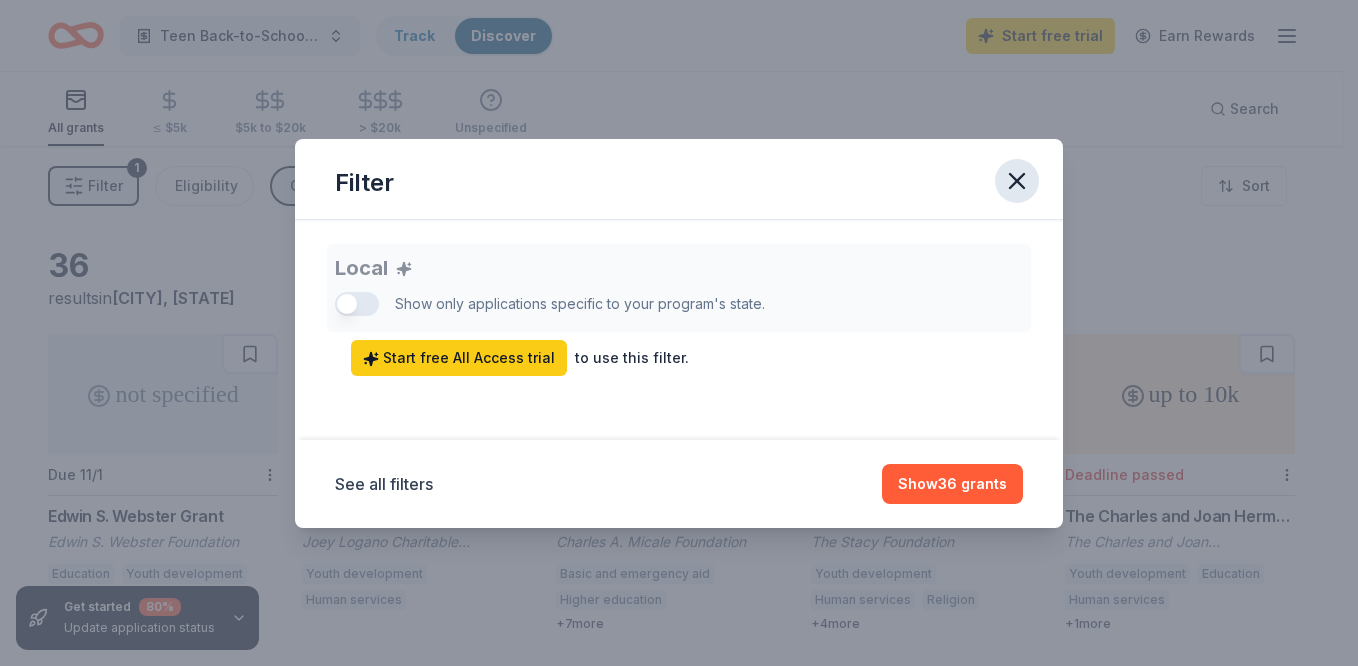 click 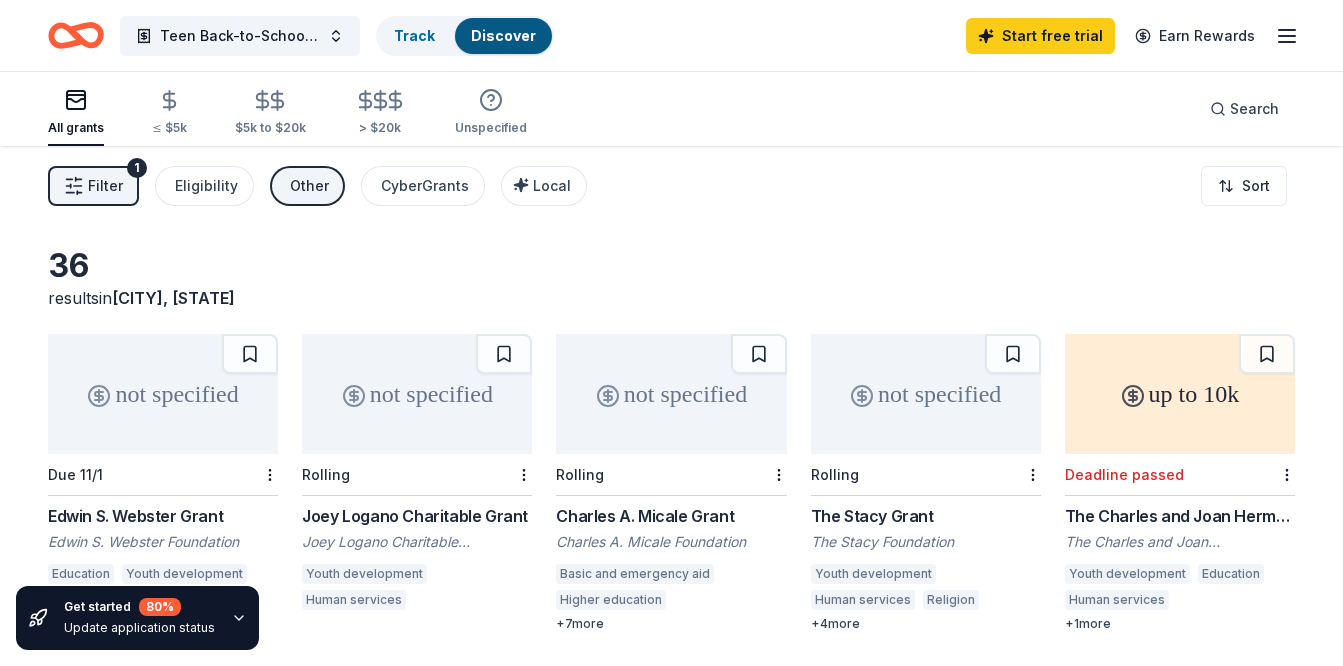 click 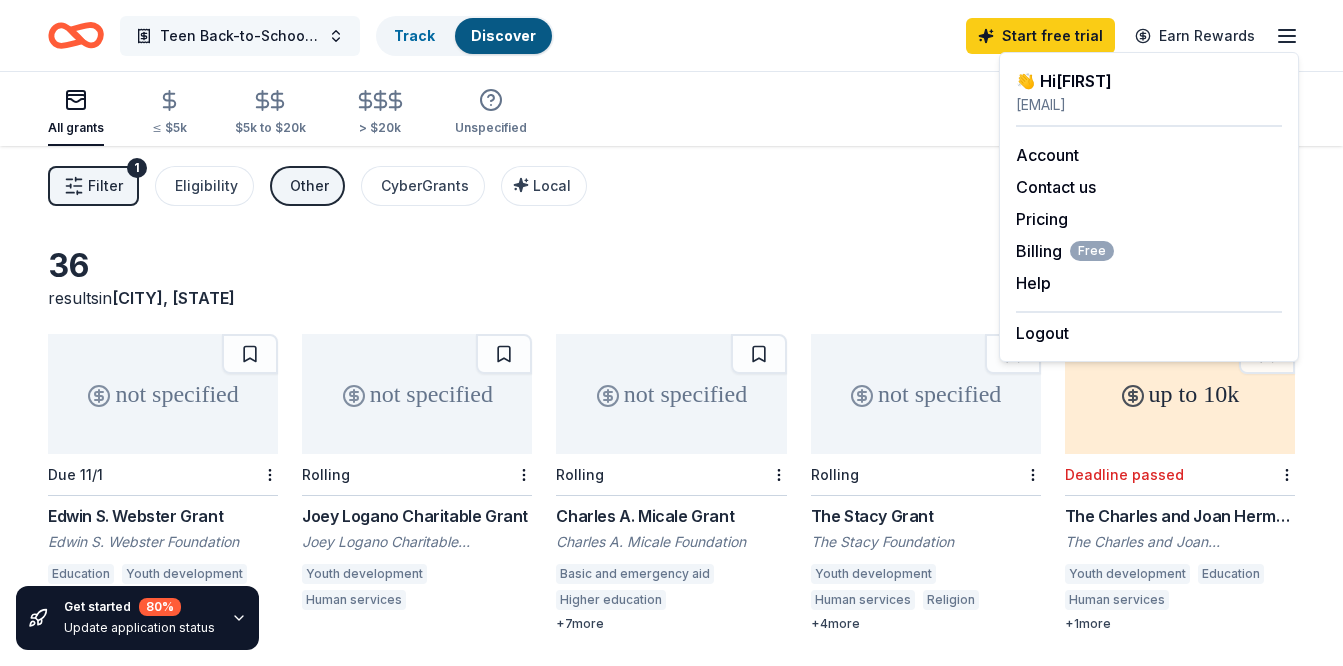 click on "Teen Back-to-School Drive" at bounding box center (240, 36) 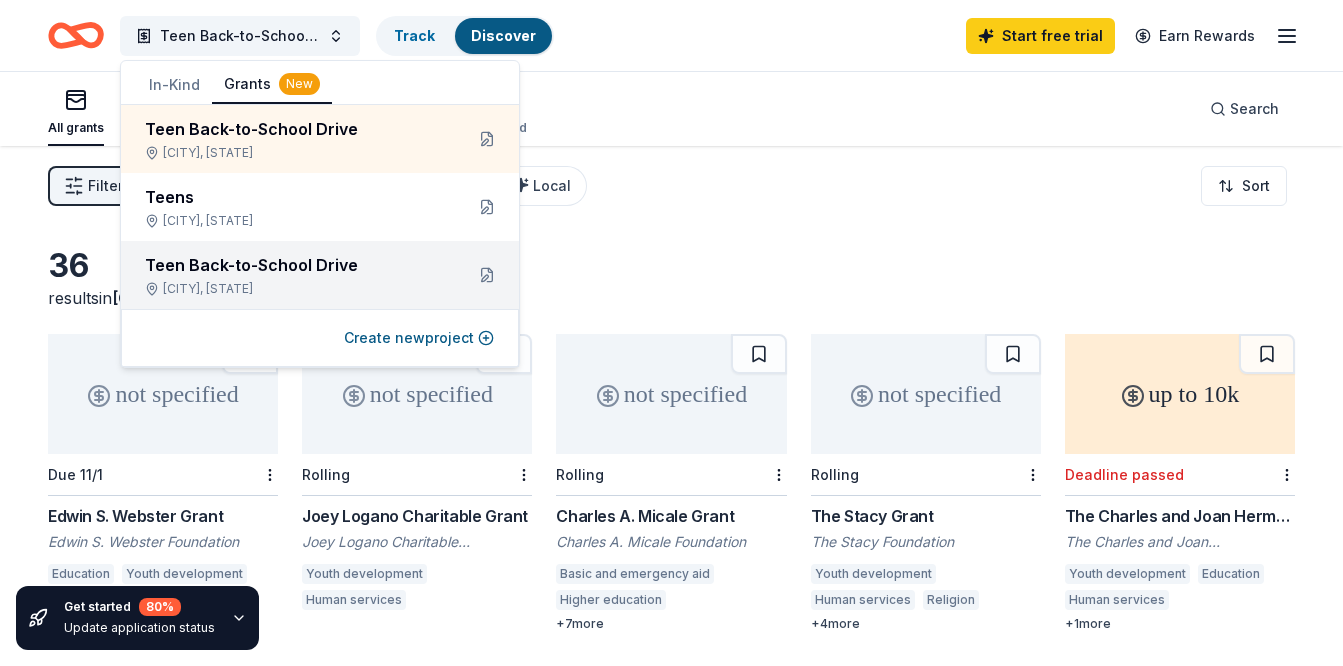 click on "Teen Back-to-School Drive" at bounding box center [296, 265] 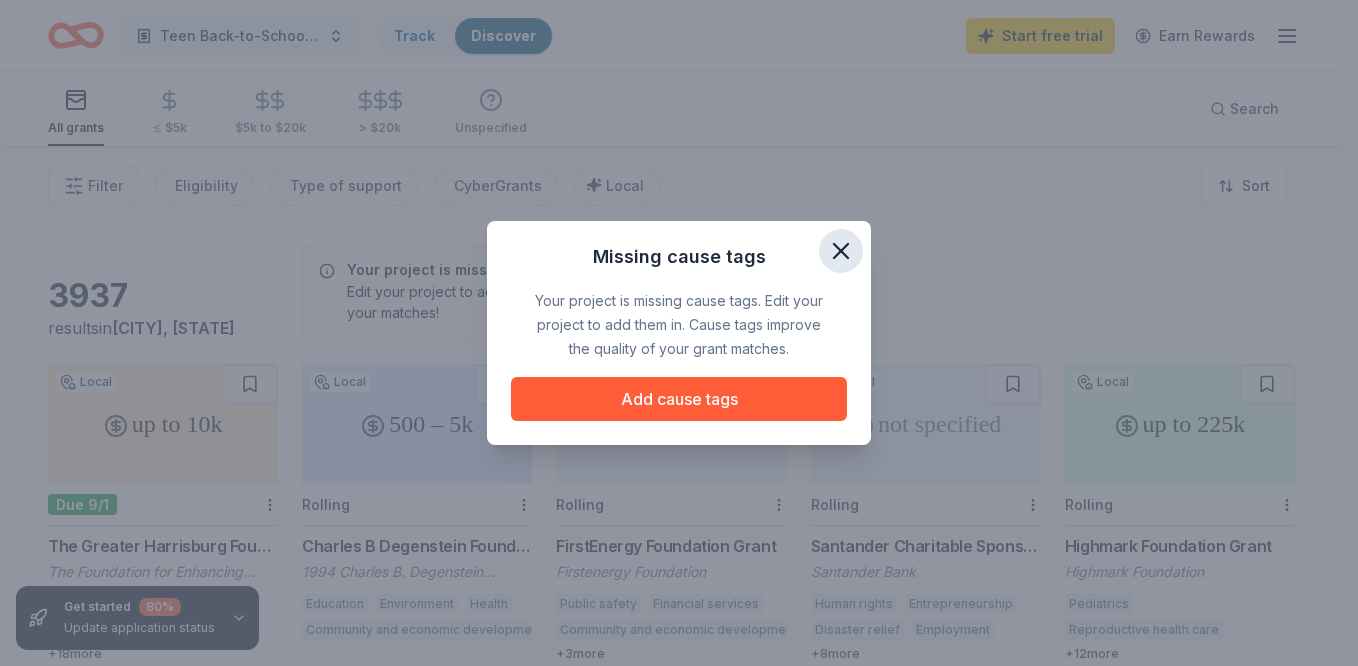 click 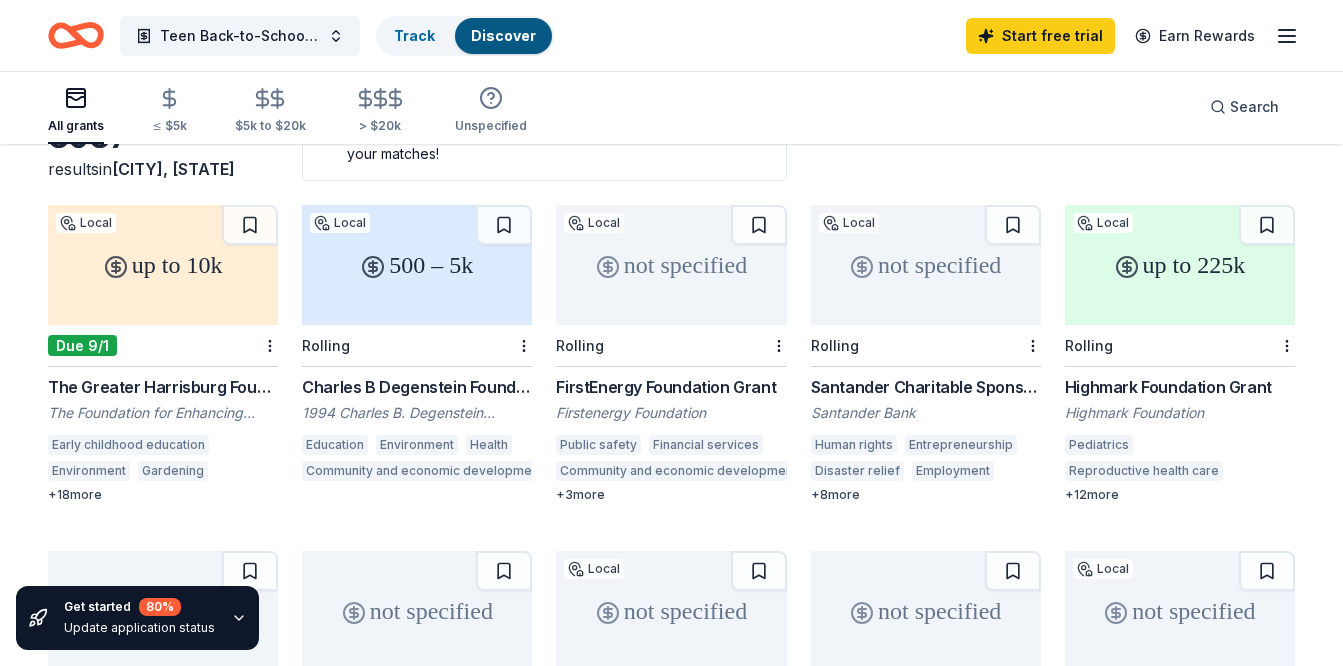 scroll, scrollTop: 0, scrollLeft: 0, axis: both 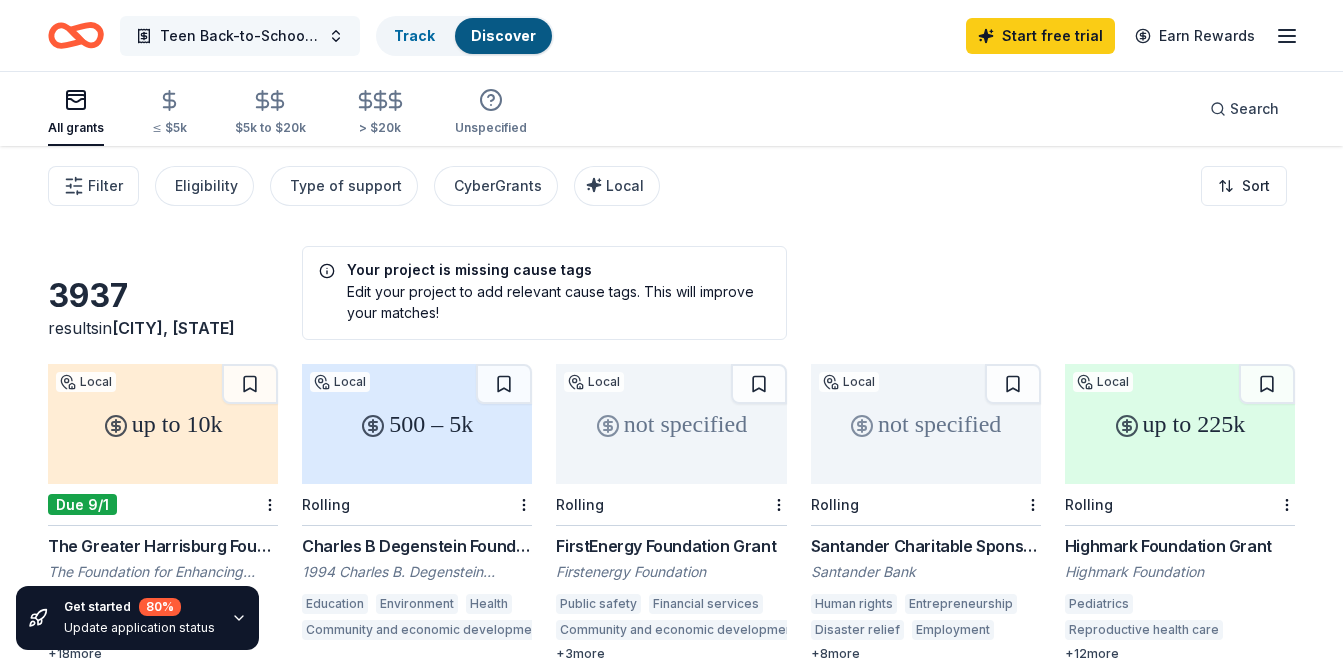 click on "Teen Back-to-School Drive" at bounding box center (240, 36) 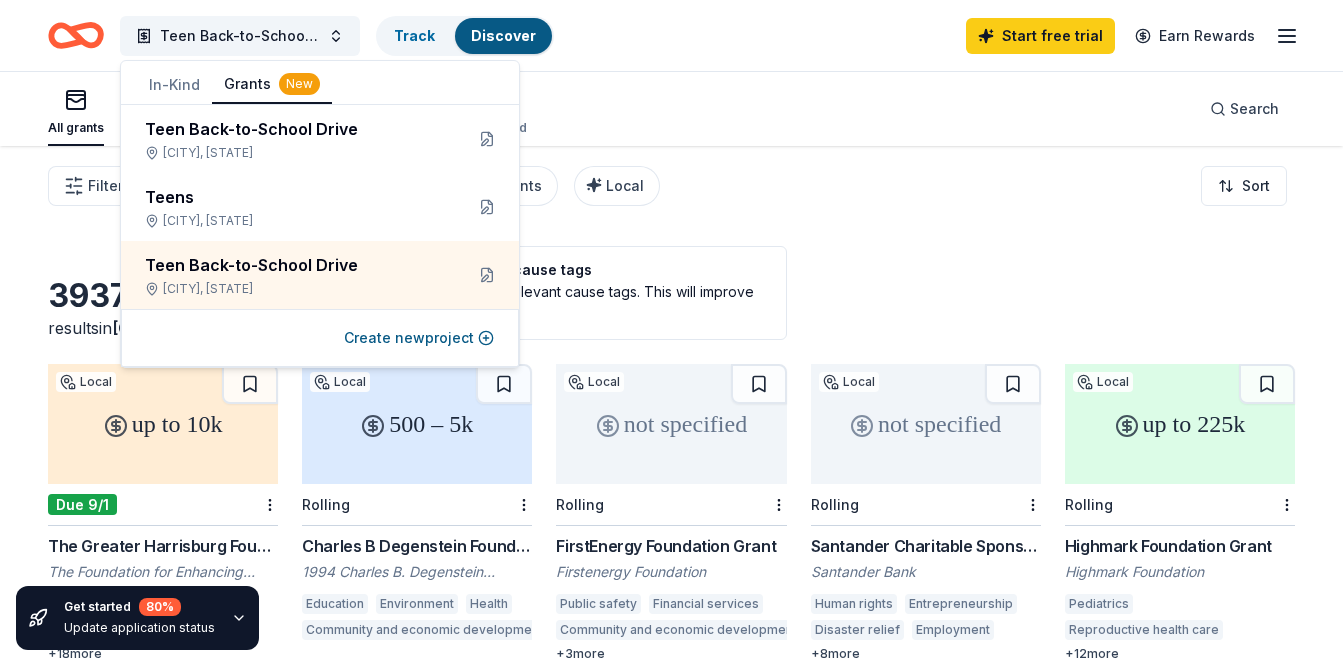 click 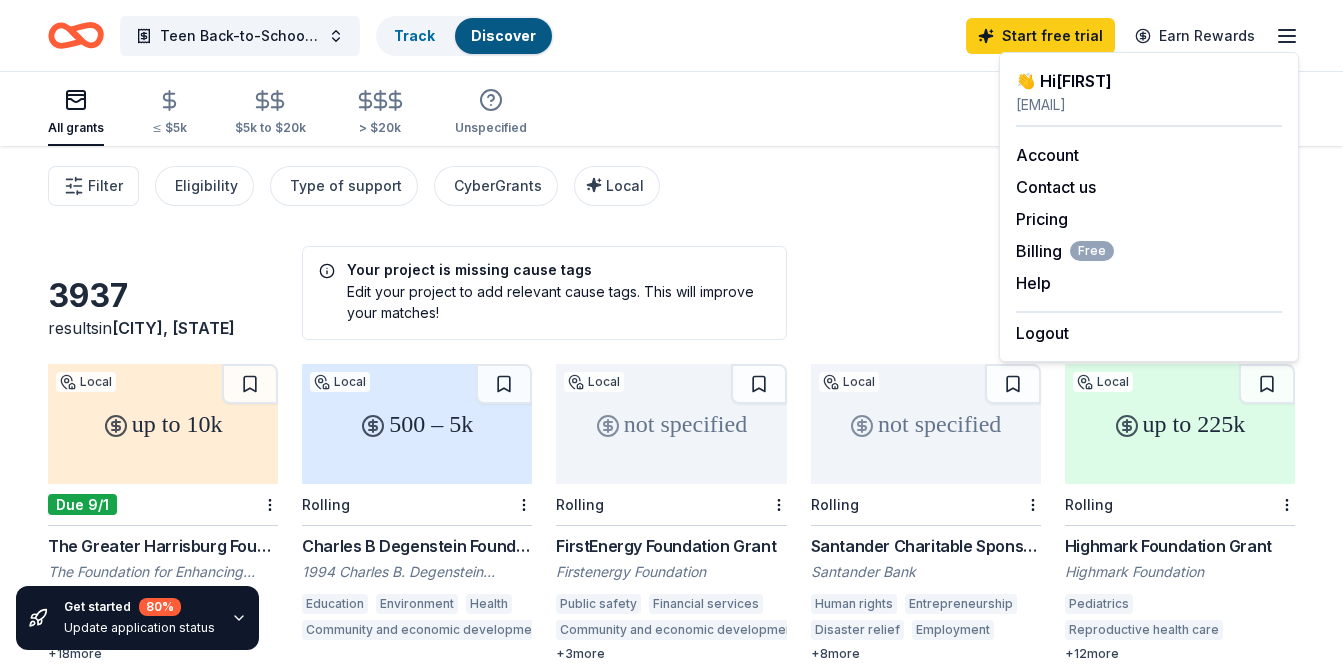 click on "3937 results  in  Botts, PA Your project is missing cause tags Edit your project to add relevant cause tags. This will improve your matches! up to 10k Local Due 9/1 The Greater Harrisburg Foundation Upstream Grant The Foundation for Enhancing Communities Early childhood education Environment Gardening Environmental health Parks Cancers Dental care HIV/AIDS Developmental disability services Spinal cord injuries and diseases Brain and nervous system disorders Health Homeless services Food security Mental and behavioral disorders Senior services Disaster relief Youth development Elementary and secondary education Education services Adult education +  18  more 500 – 5k Local Rolling Charles B Degenstein Foundation Grant 1994 Charles B. Degenstein Foundation Education Environment Health Community and economic development not specified Local Rolling FirstEnergy Foundation Grant Firstenergy Foundation Public safety Financial services Community and economic development Adult literacy Employment STEM education +  3" at bounding box center [671, 657] 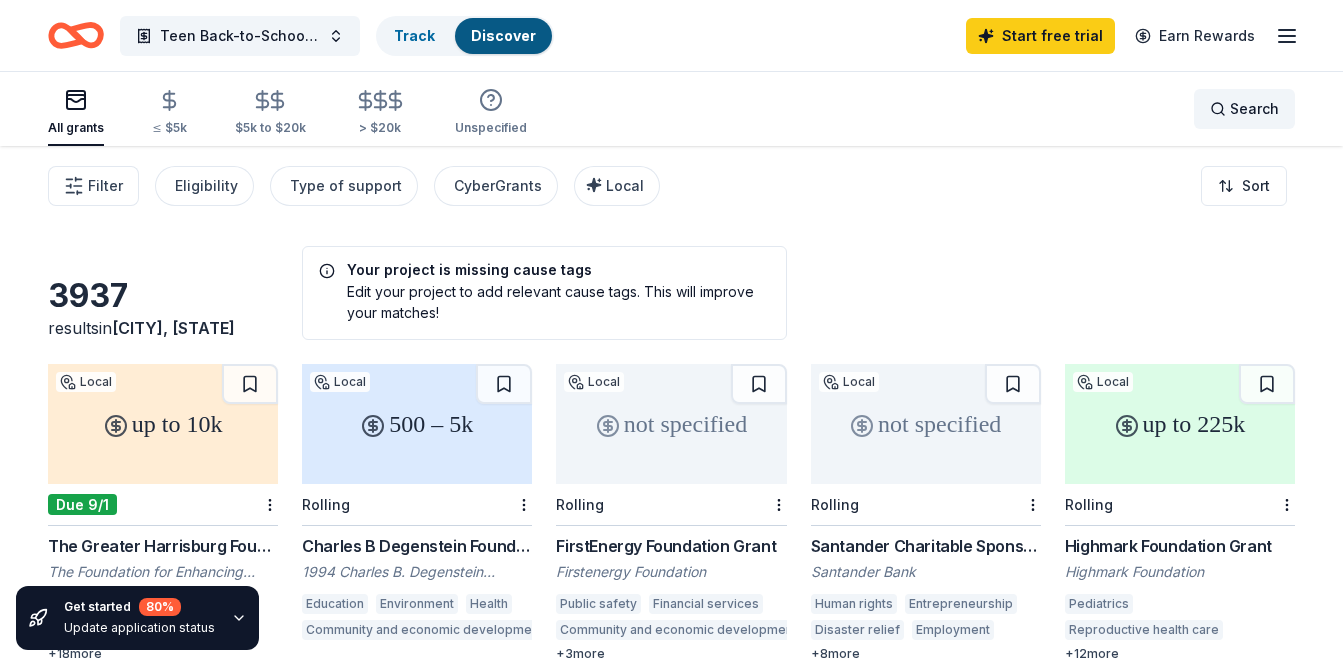 click on "Search" at bounding box center (1244, 109) 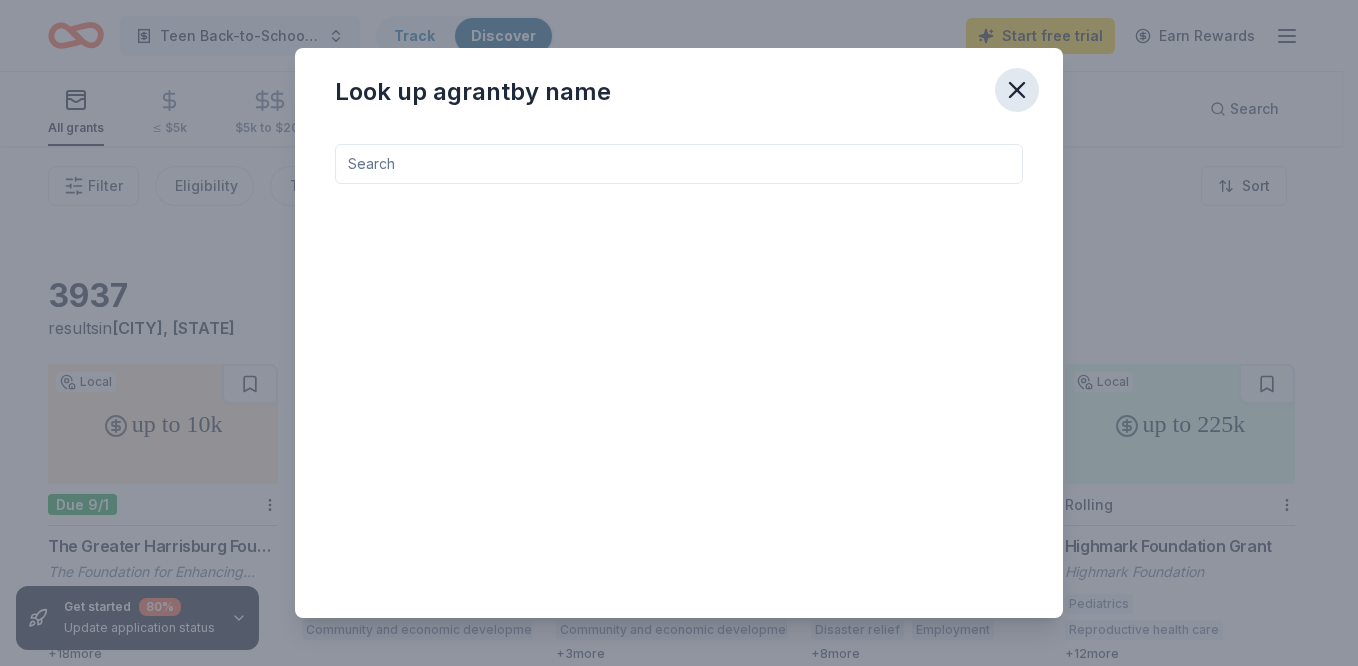 click 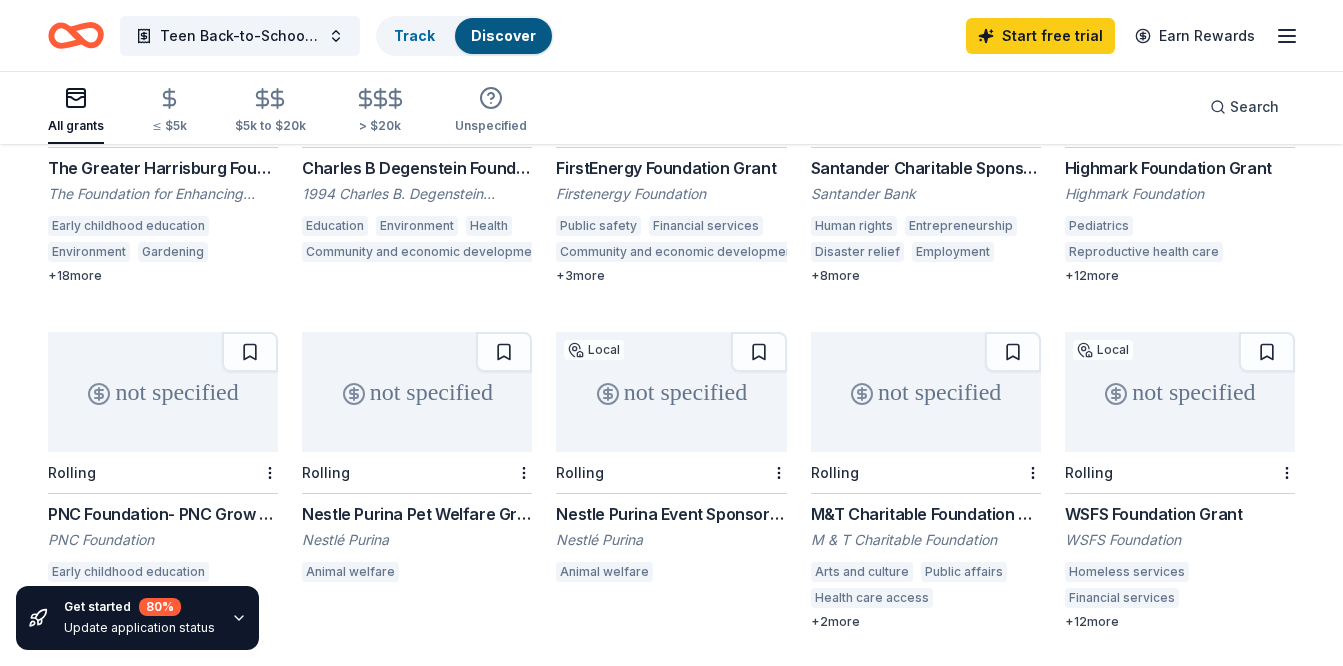 scroll, scrollTop: 377, scrollLeft: 0, axis: vertical 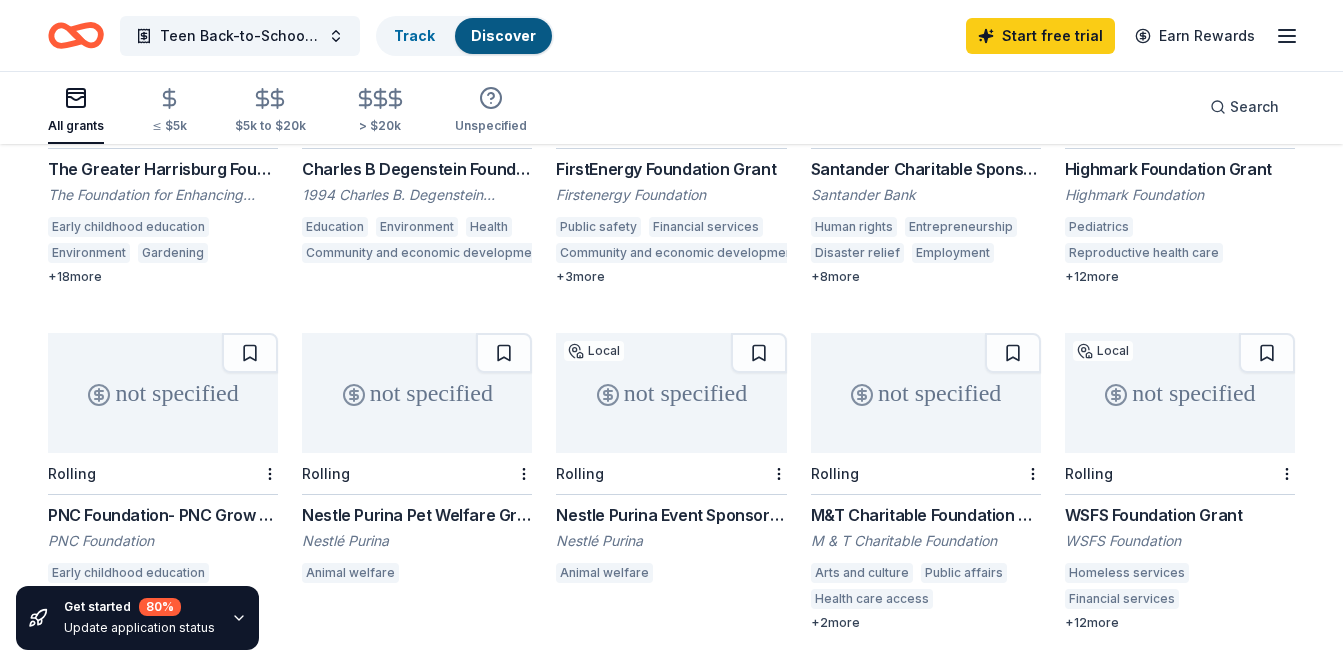 click on "+  12  more" at bounding box center [1180, 277] 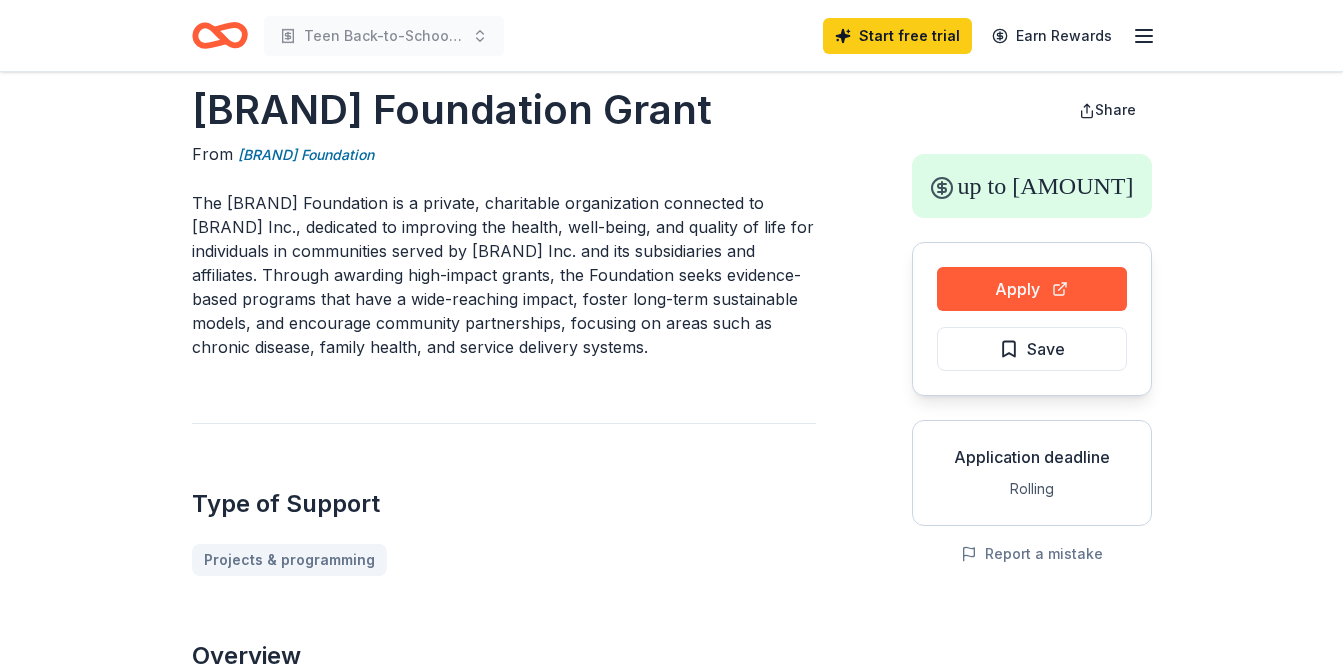 scroll, scrollTop: 0, scrollLeft: 0, axis: both 